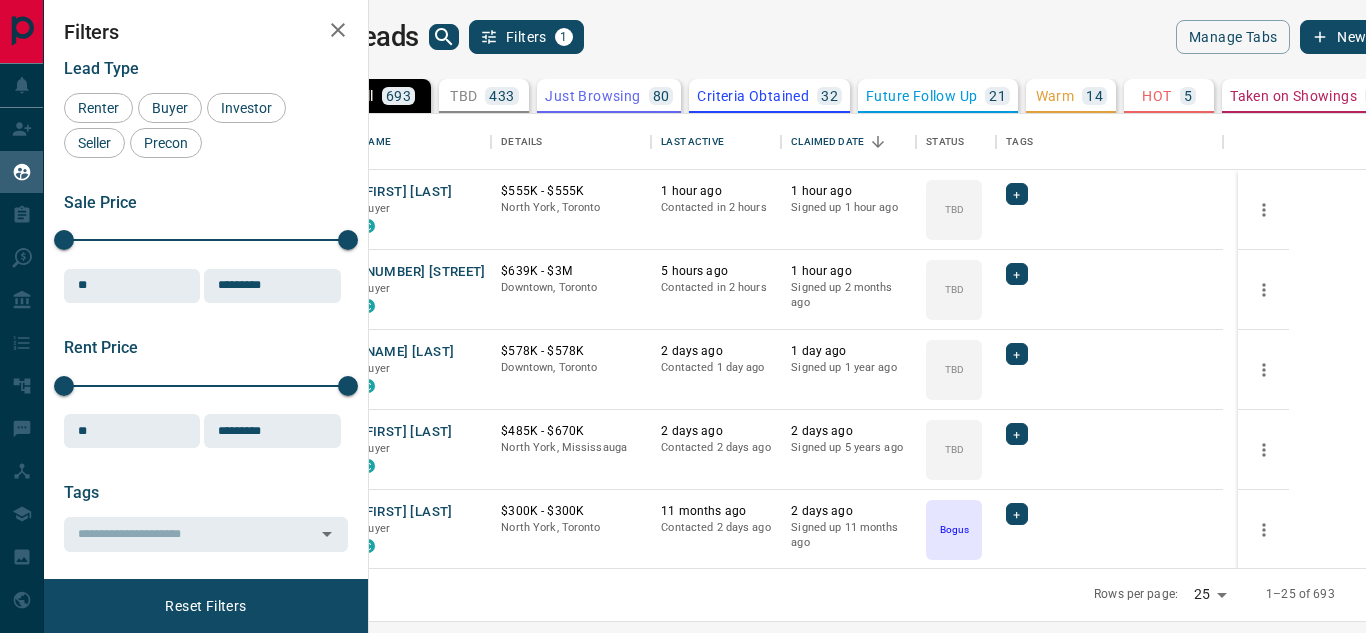 scroll, scrollTop: 0, scrollLeft: 0, axis: both 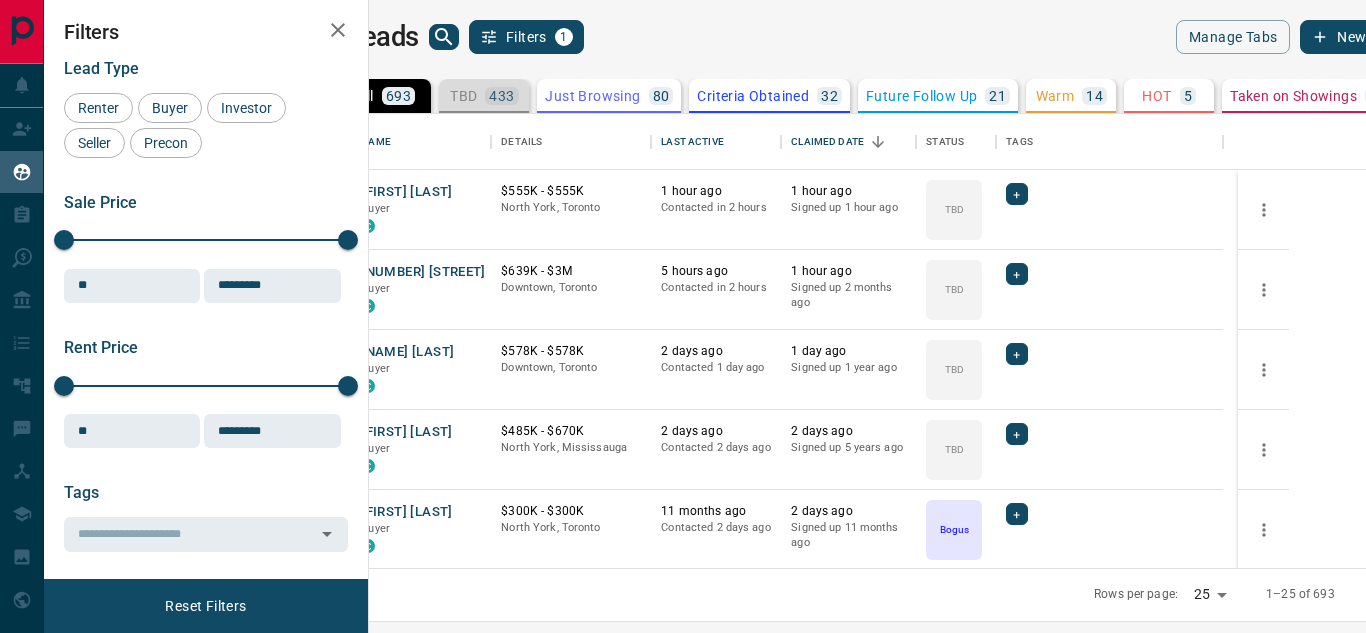 click on "TBD" at bounding box center (463, 96) 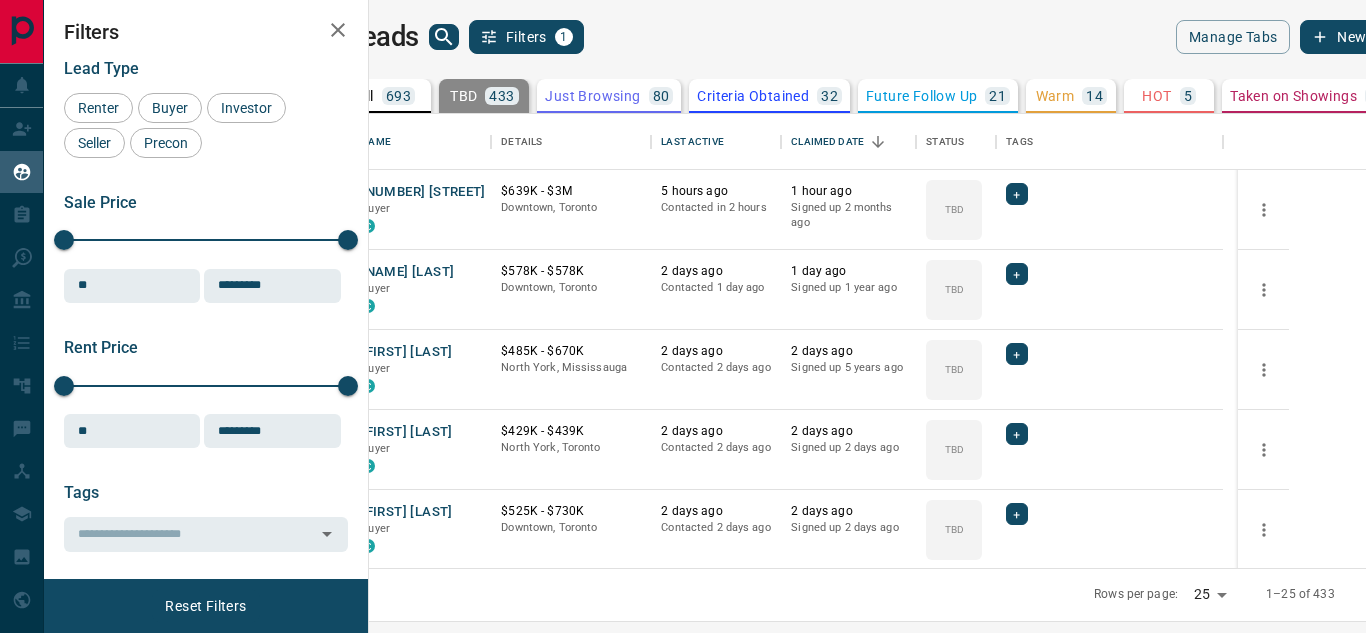 scroll, scrollTop: 81, scrollLeft: 0, axis: vertical 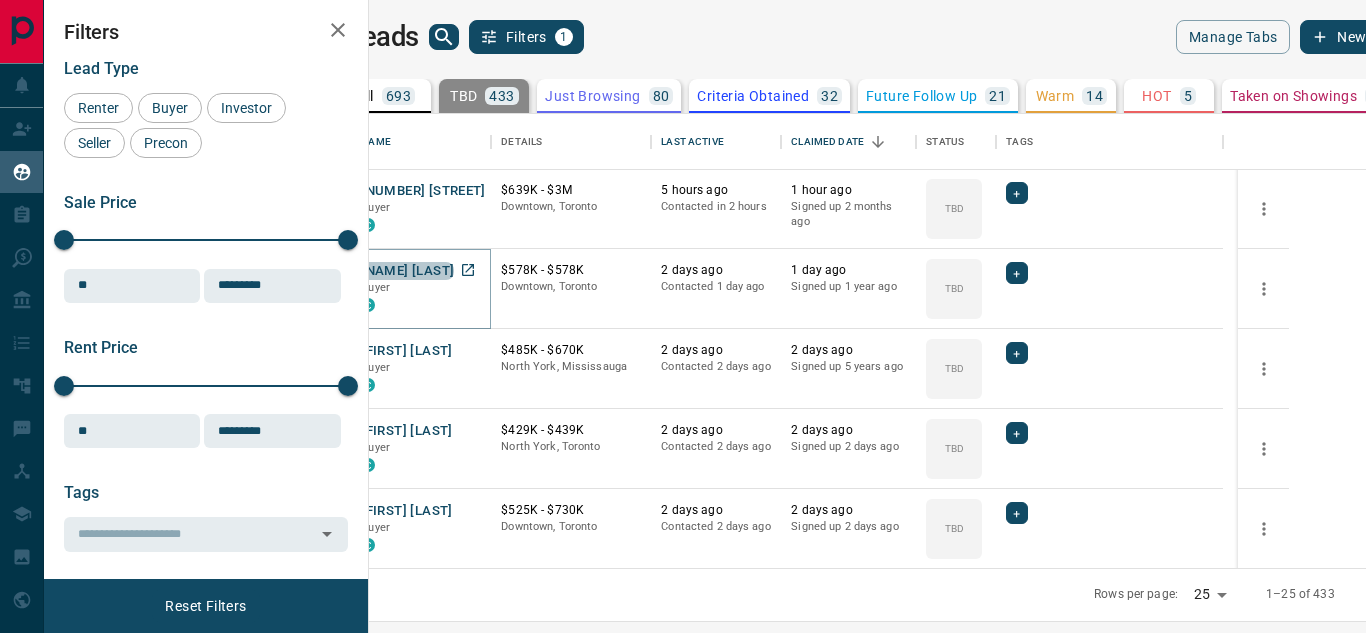 click on "[NAME] [LAST]" at bounding box center [407, 271] 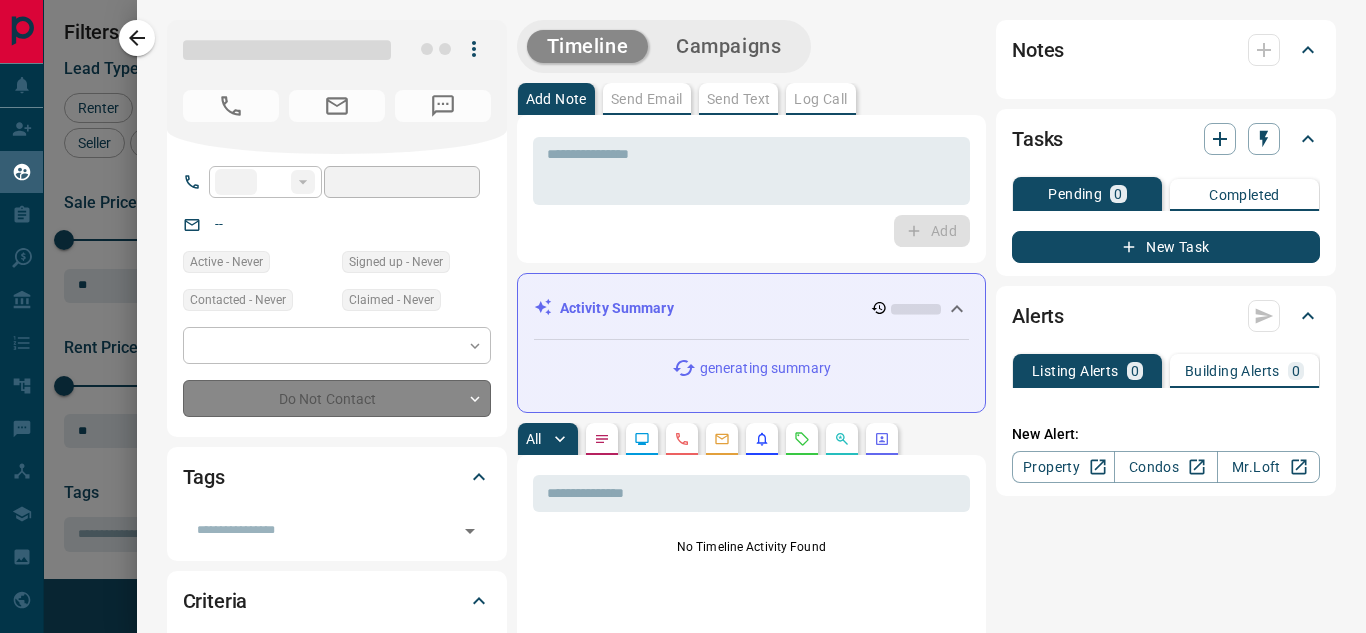 type on "**" 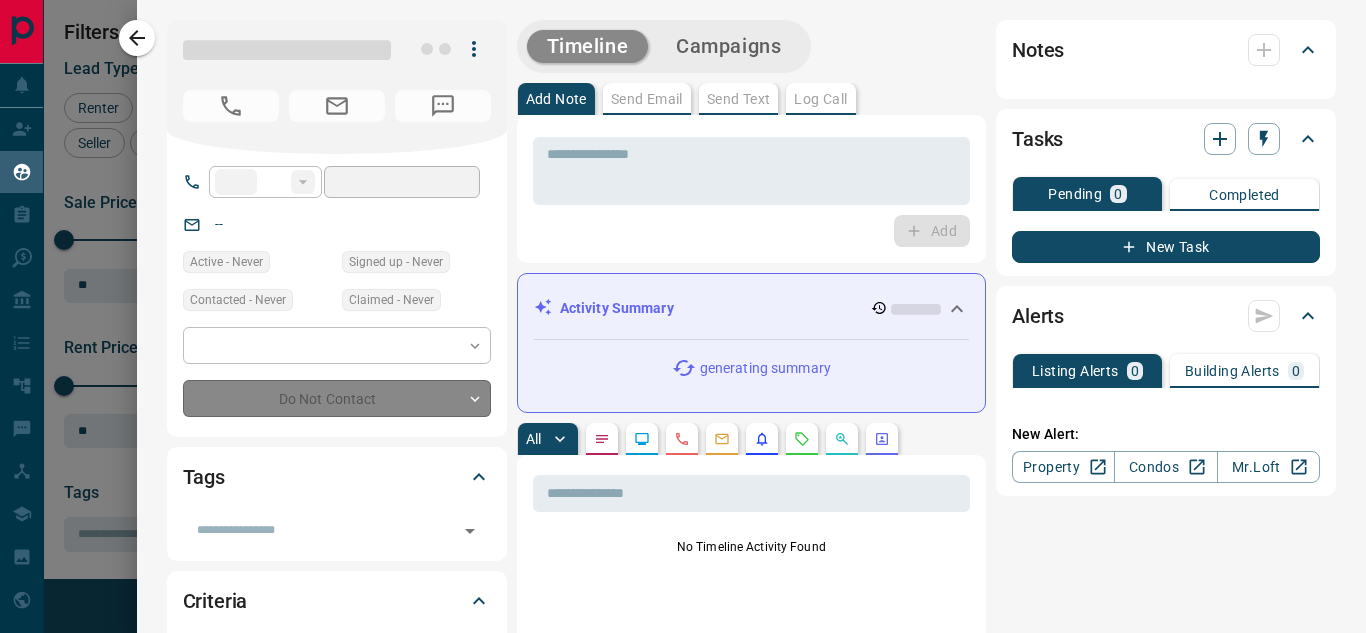 type on "**********" 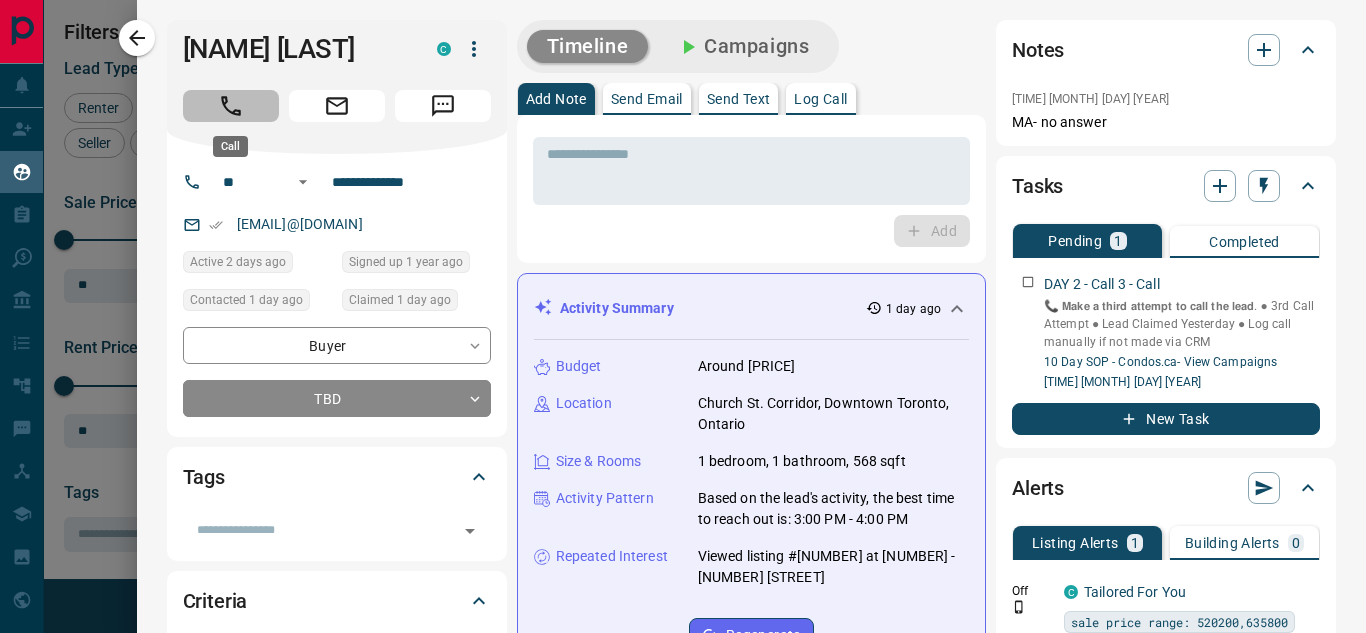 click at bounding box center [231, 106] 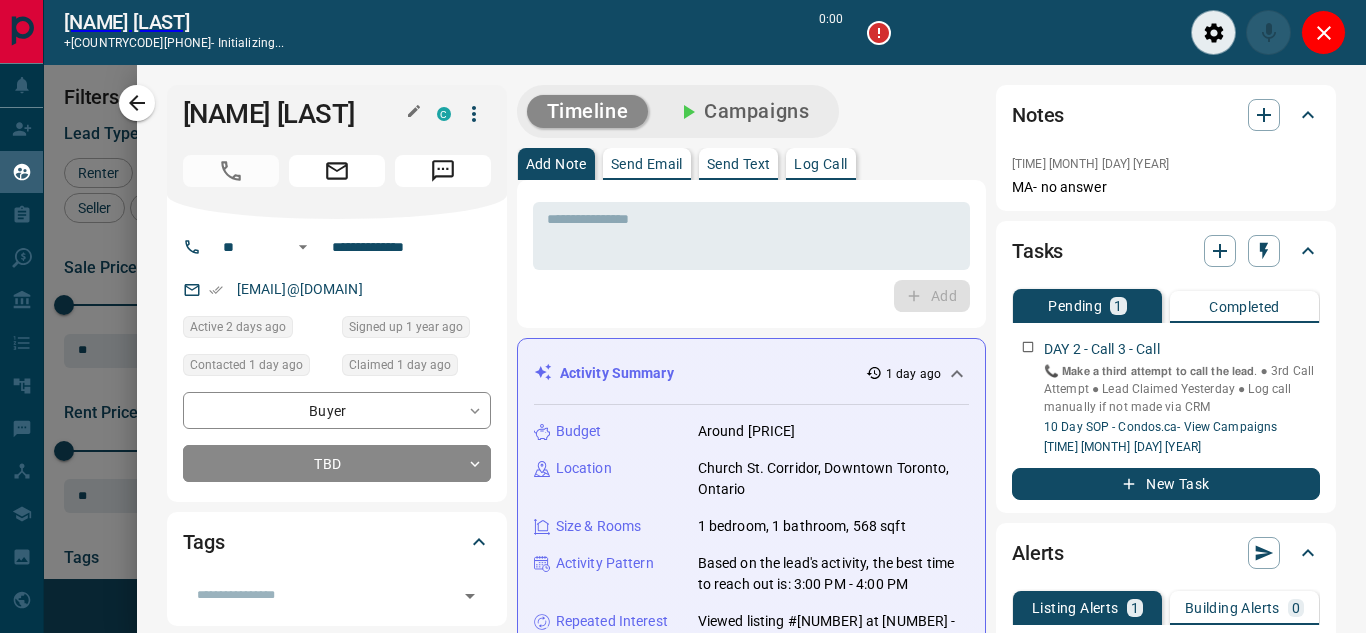 scroll, scrollTop: 377, scrollLeft: 973, axis: both 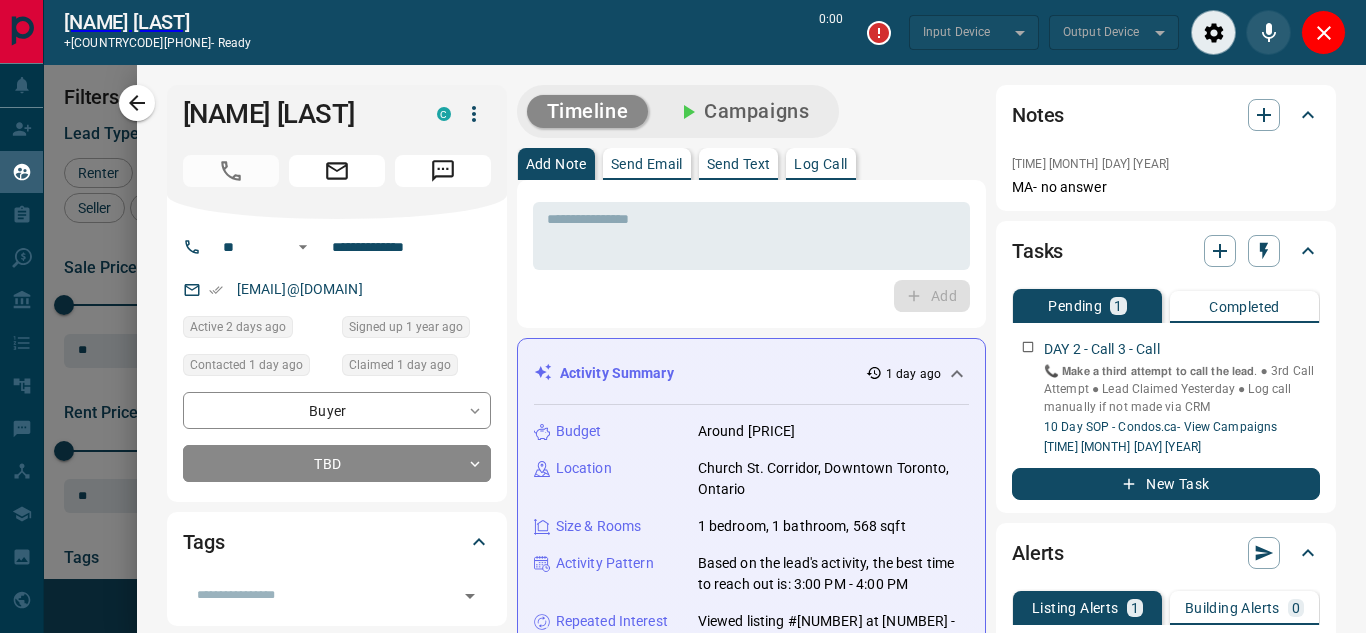 type on "*******" 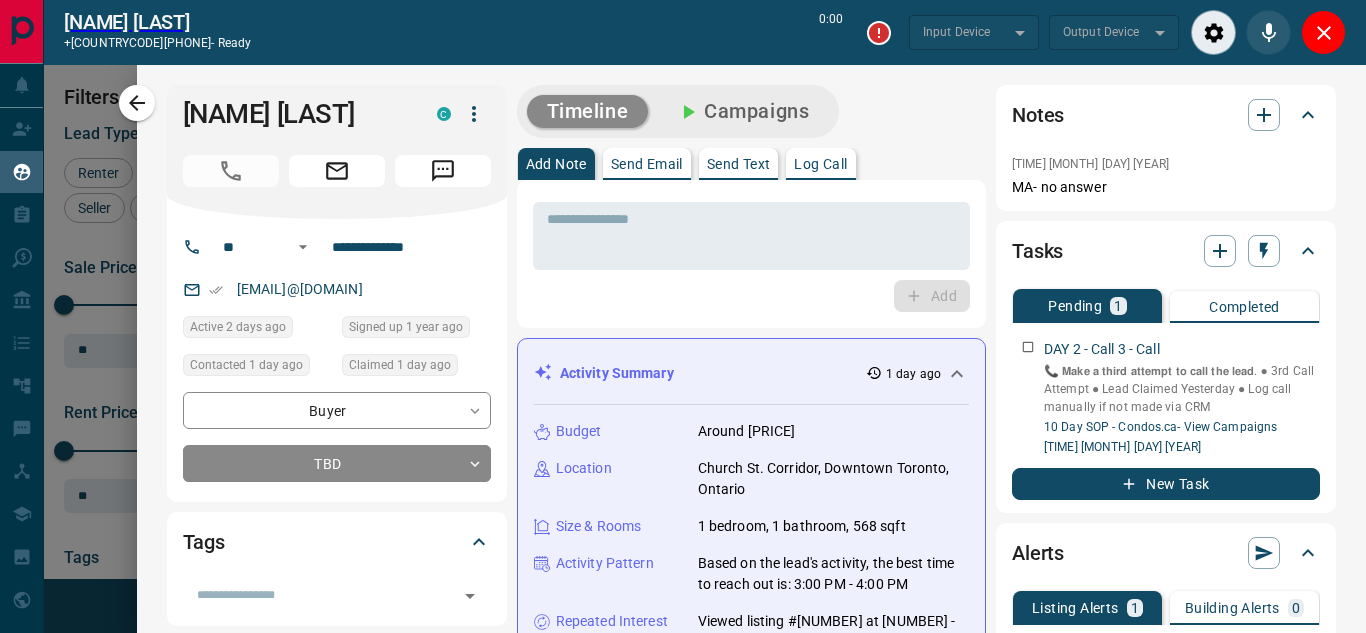 type on "*******" 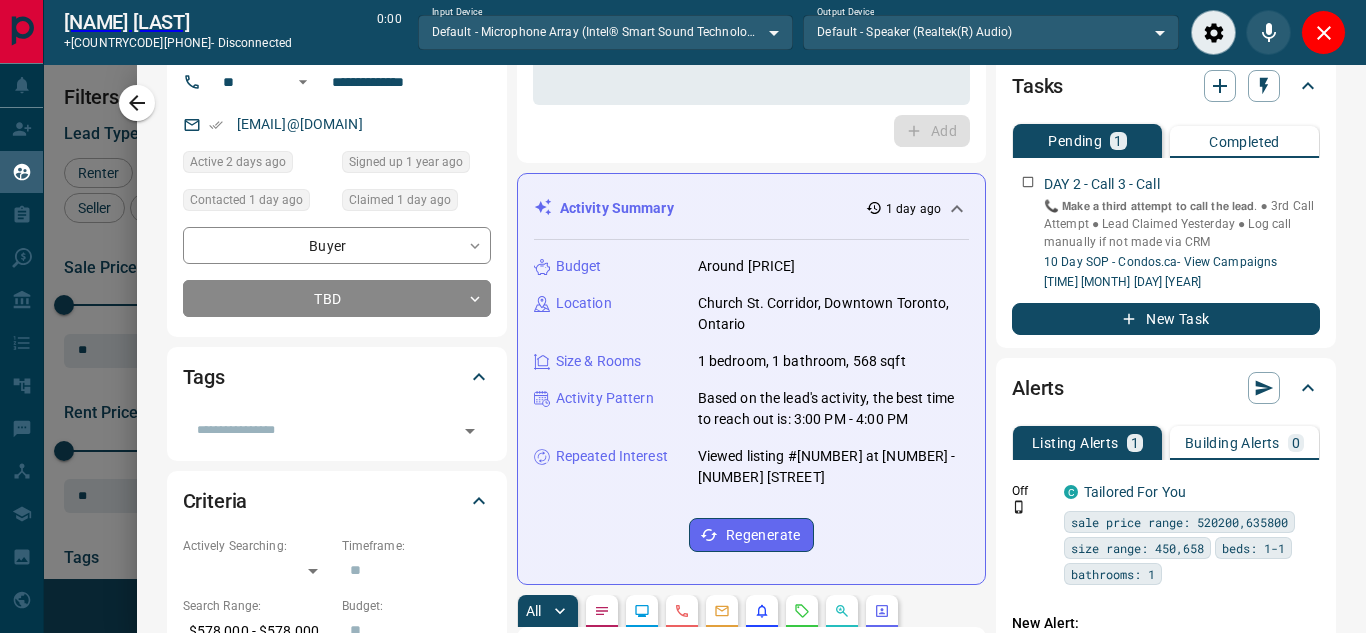 scroll, scrollTop: 0, scrollLeft: 0, axis: both 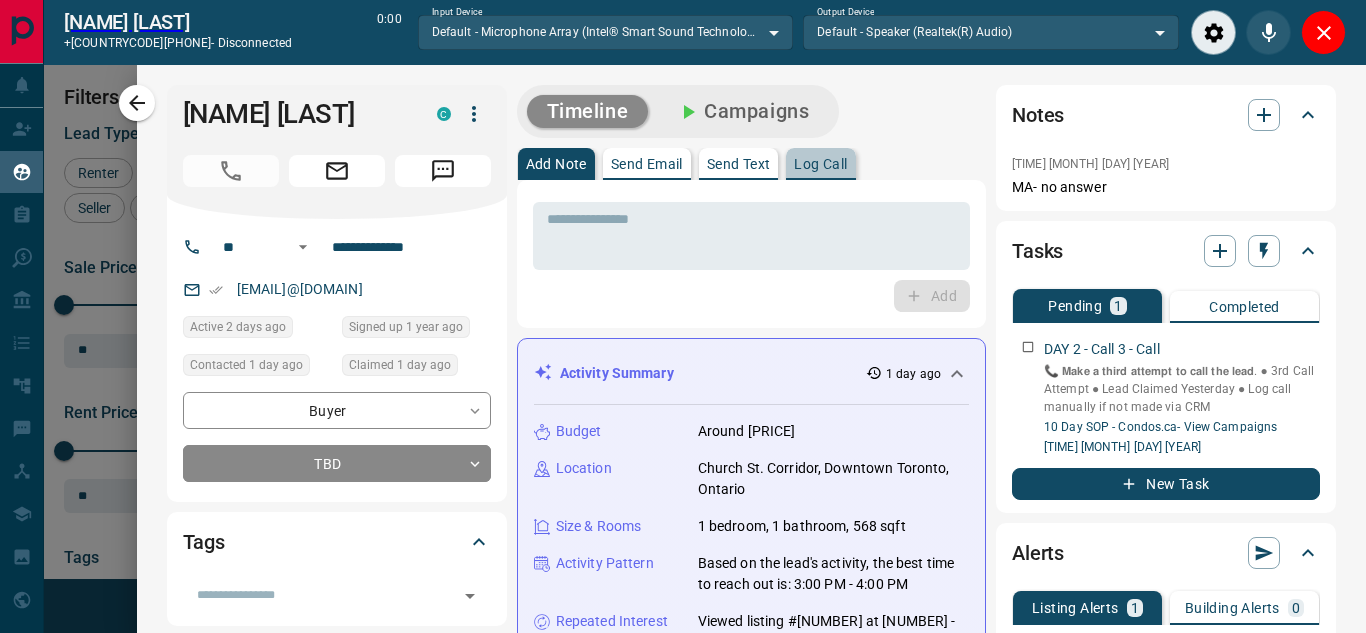 click on "Log Call" at bounding box center [820, 164] 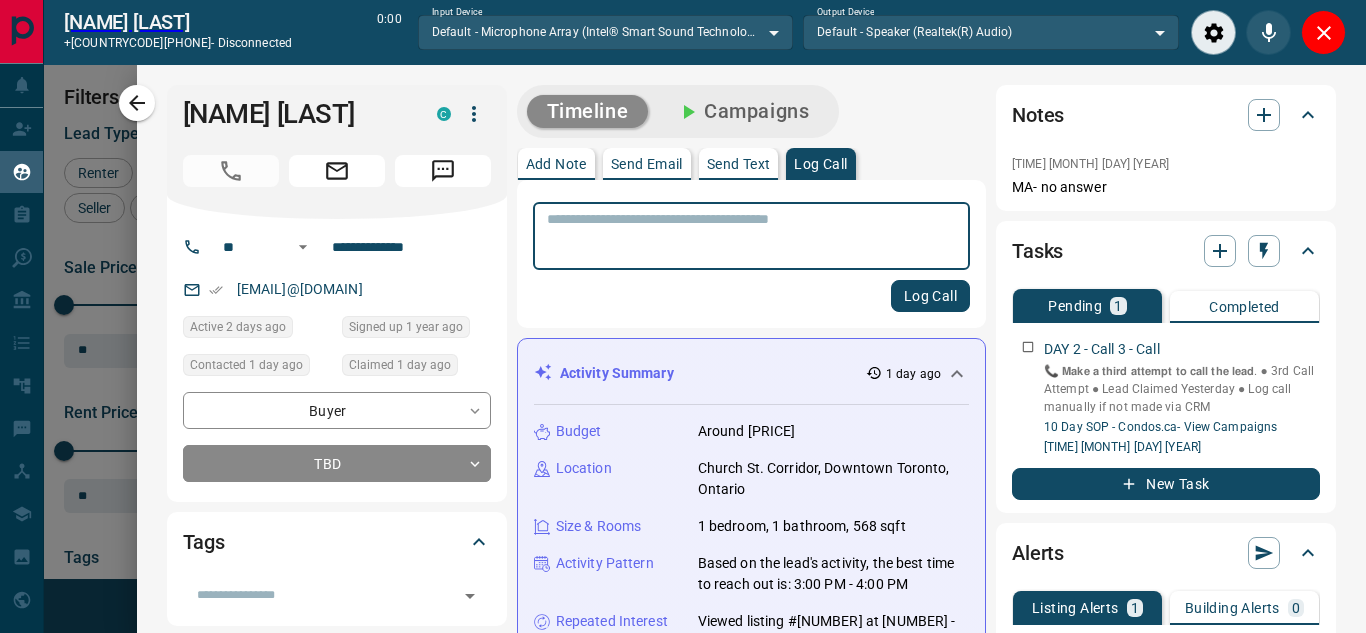 click at bounding box center (751, 236) 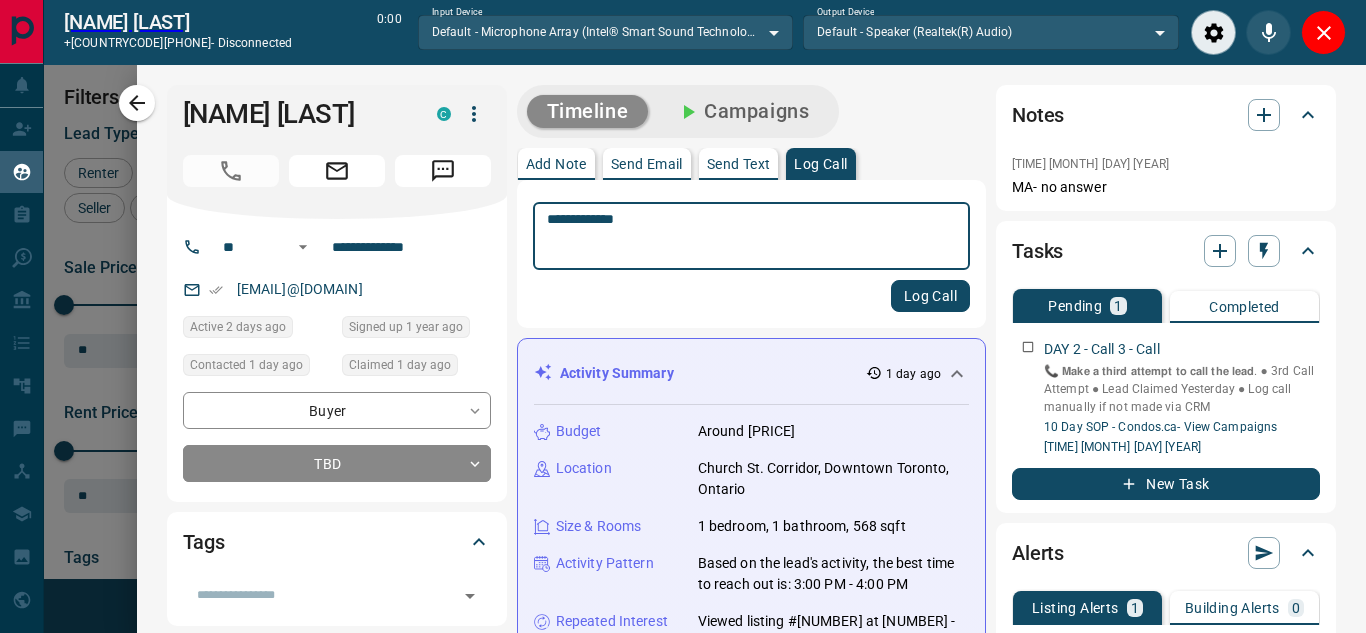 type on "**********" 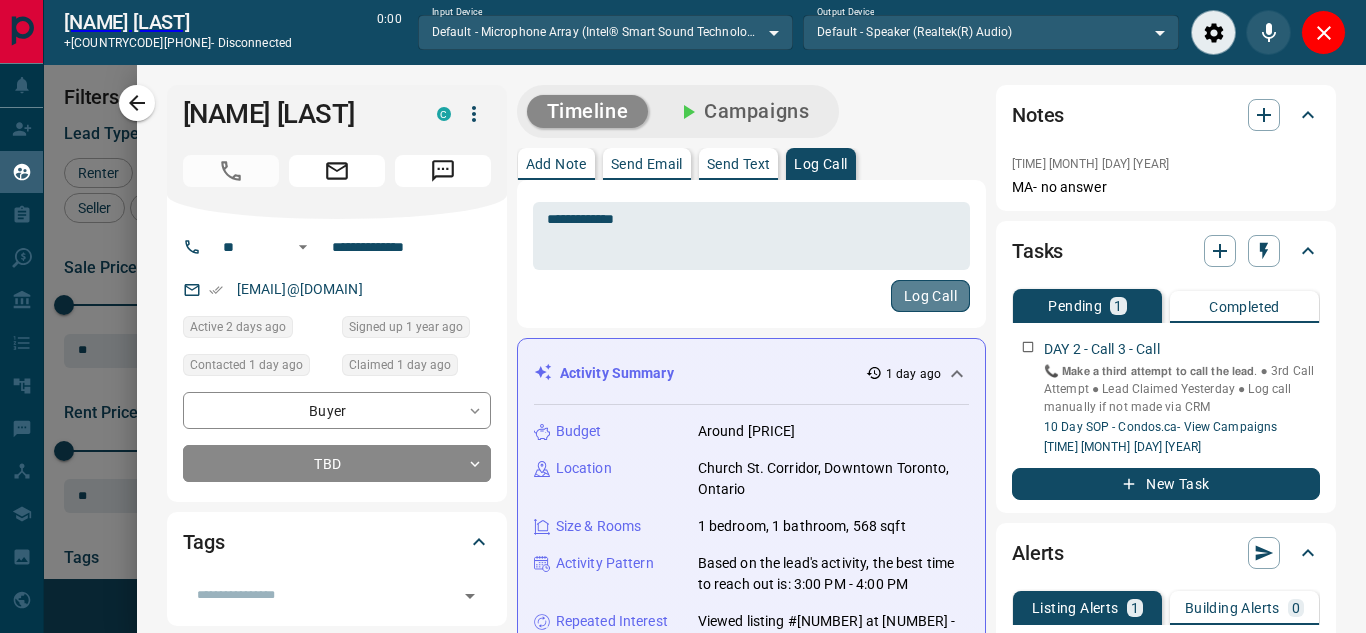 click on "Log Call" at bounding box center (930, 296) 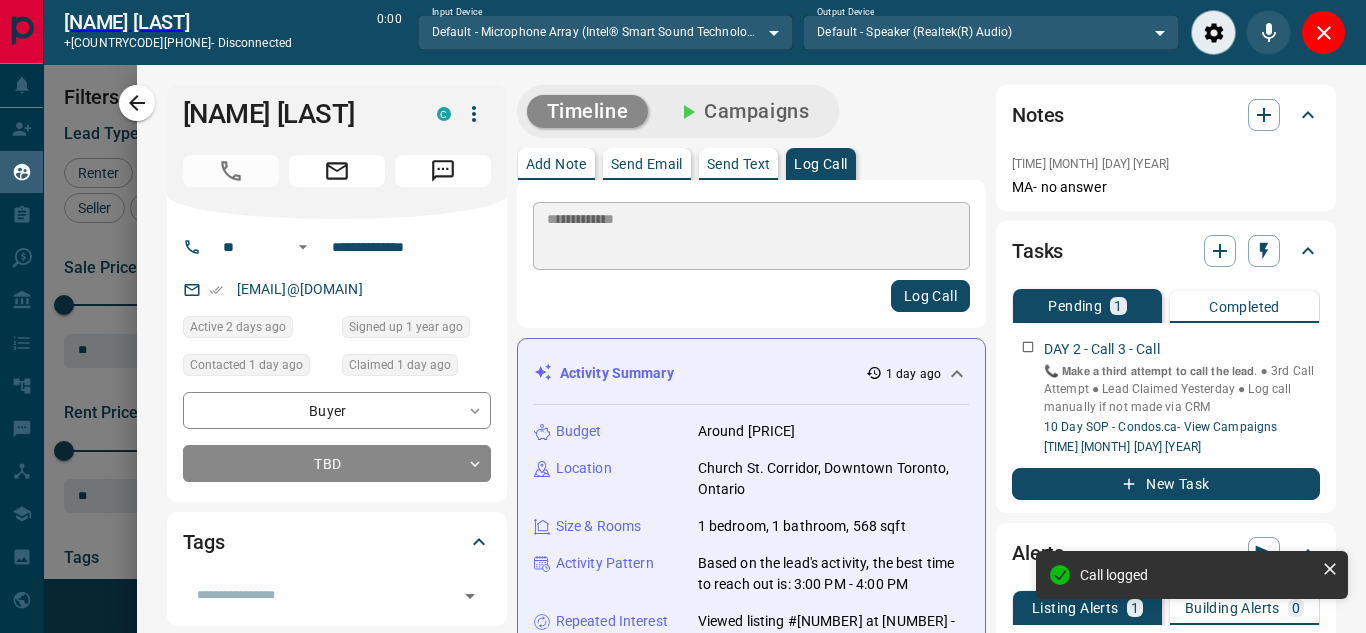 type 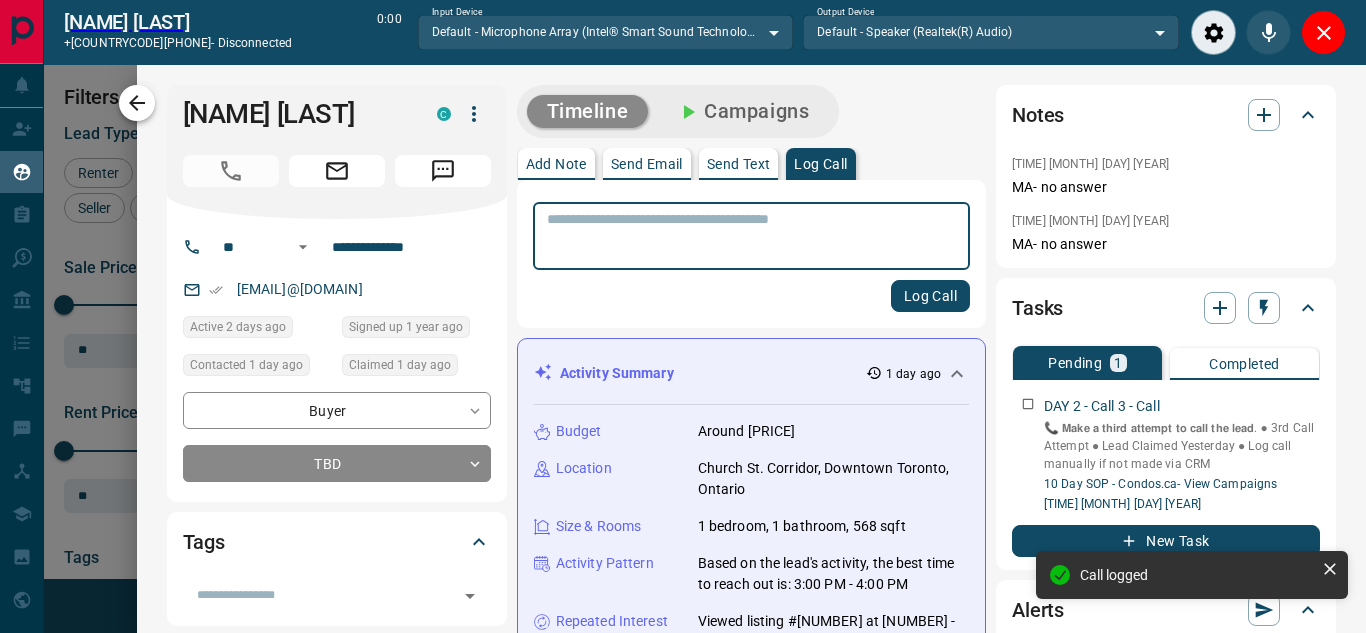 click 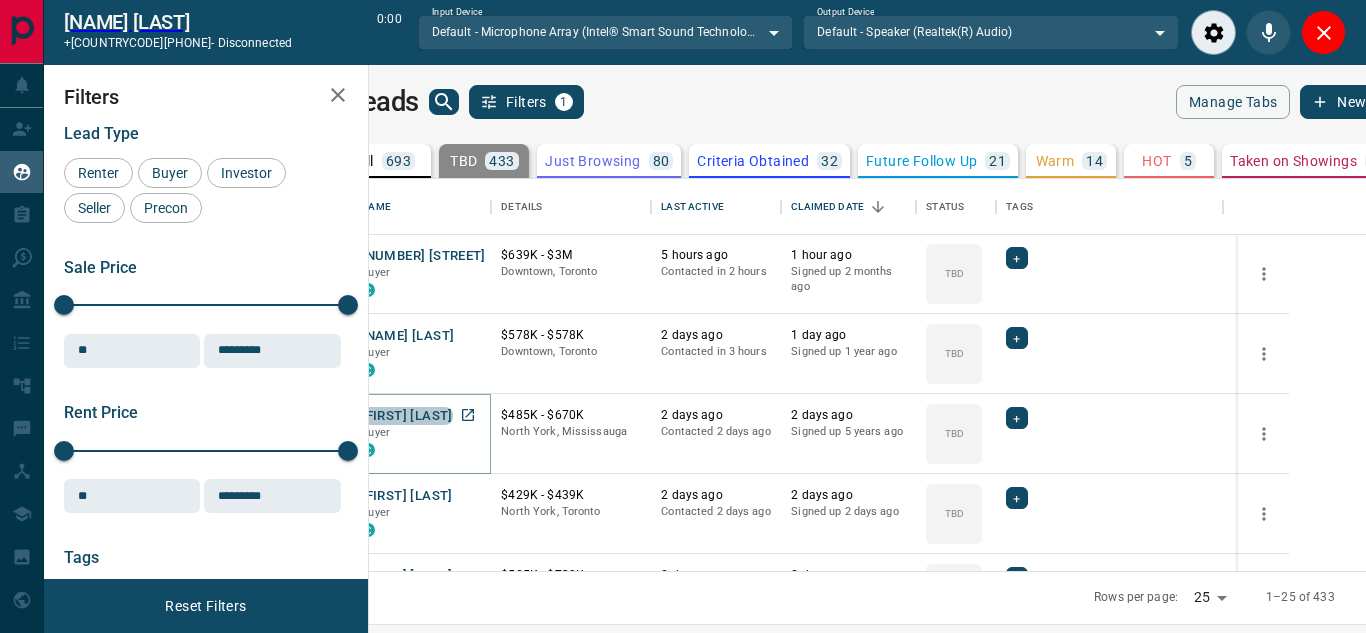 click on "[FIRST] [LAST]" at bounding box center [406, 416] 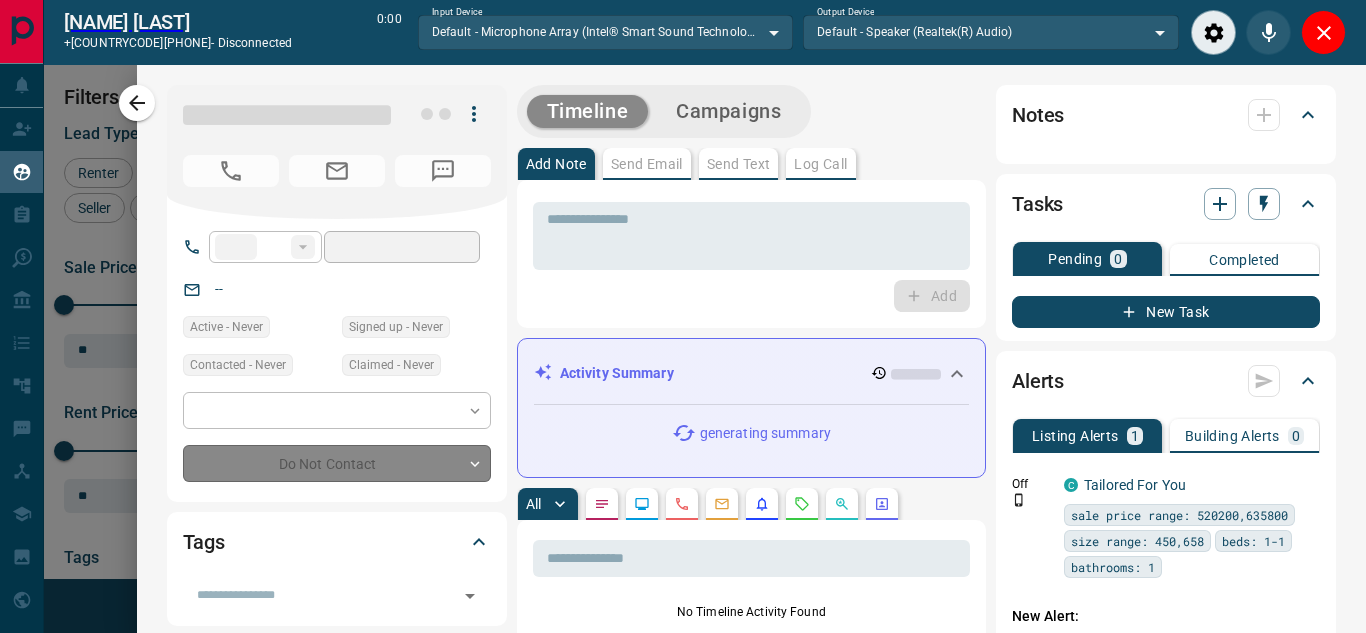 type on "**" 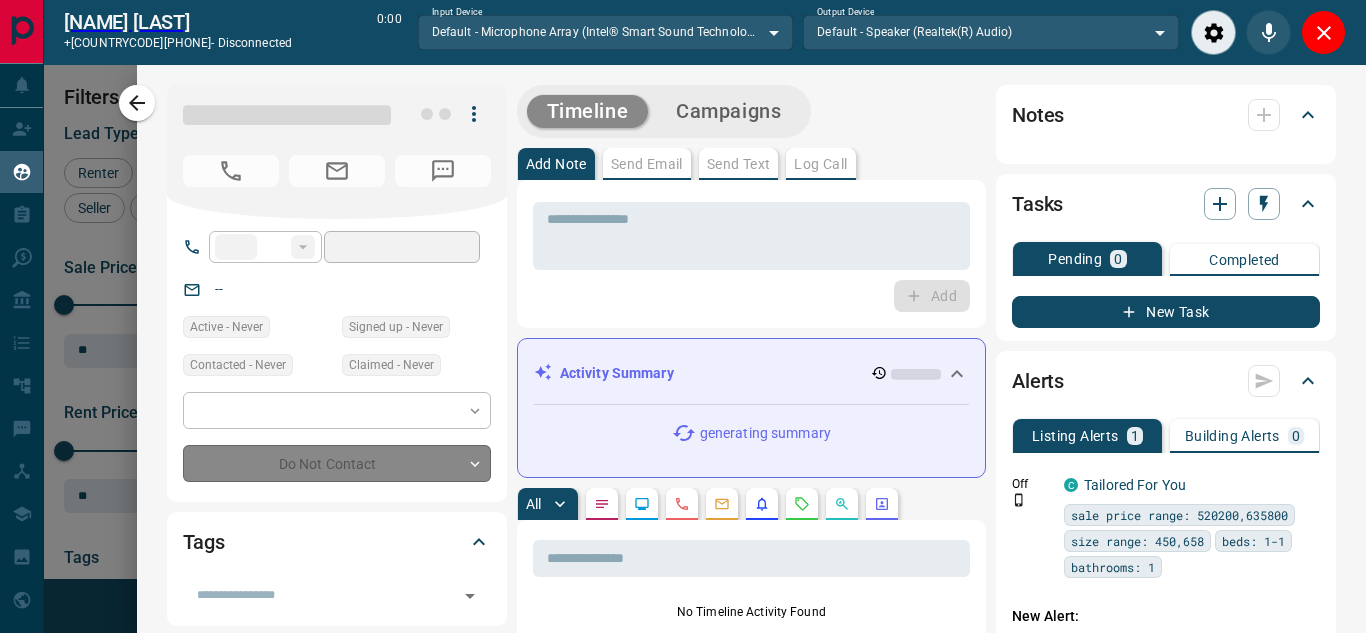 type on "**********" 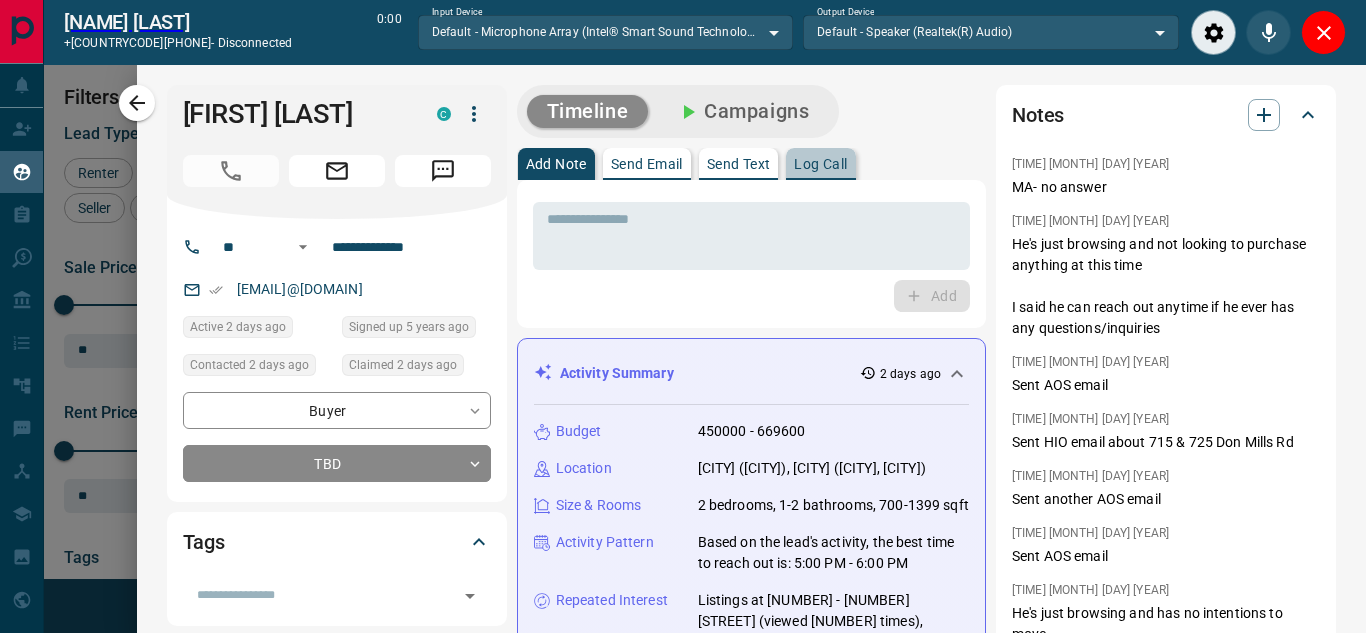 click on "Log Call" at bounding box center [820, 164] 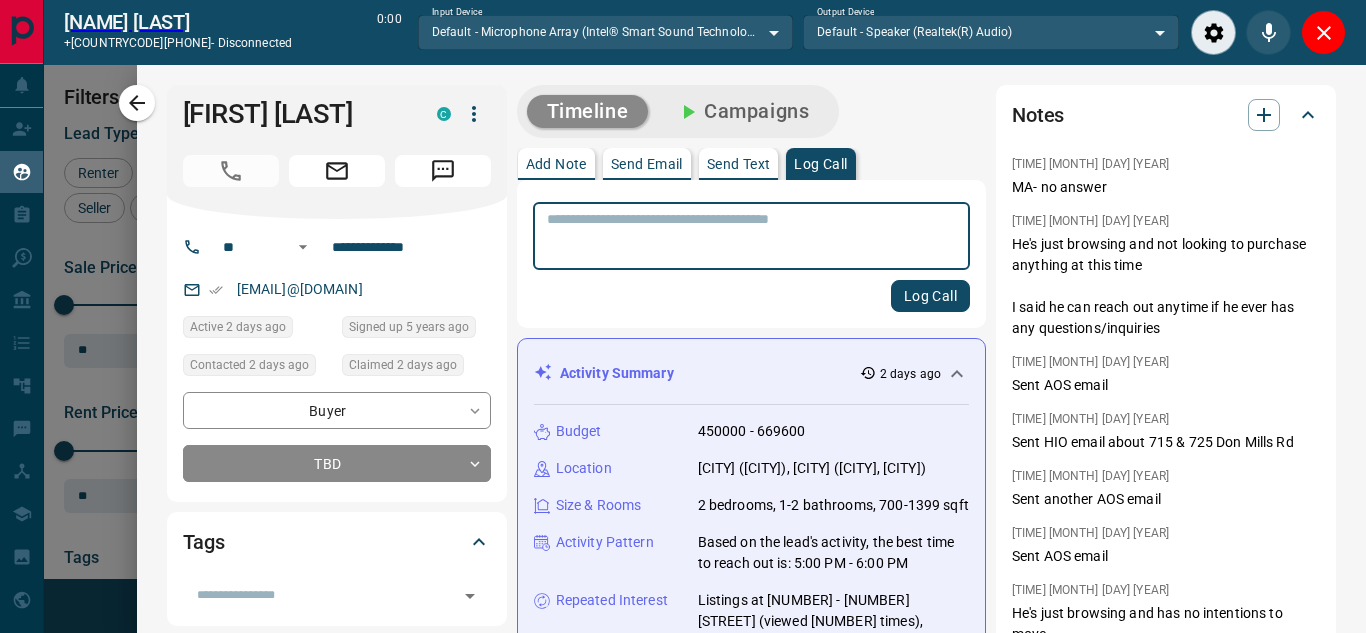 click at bounding box center (751, 236) 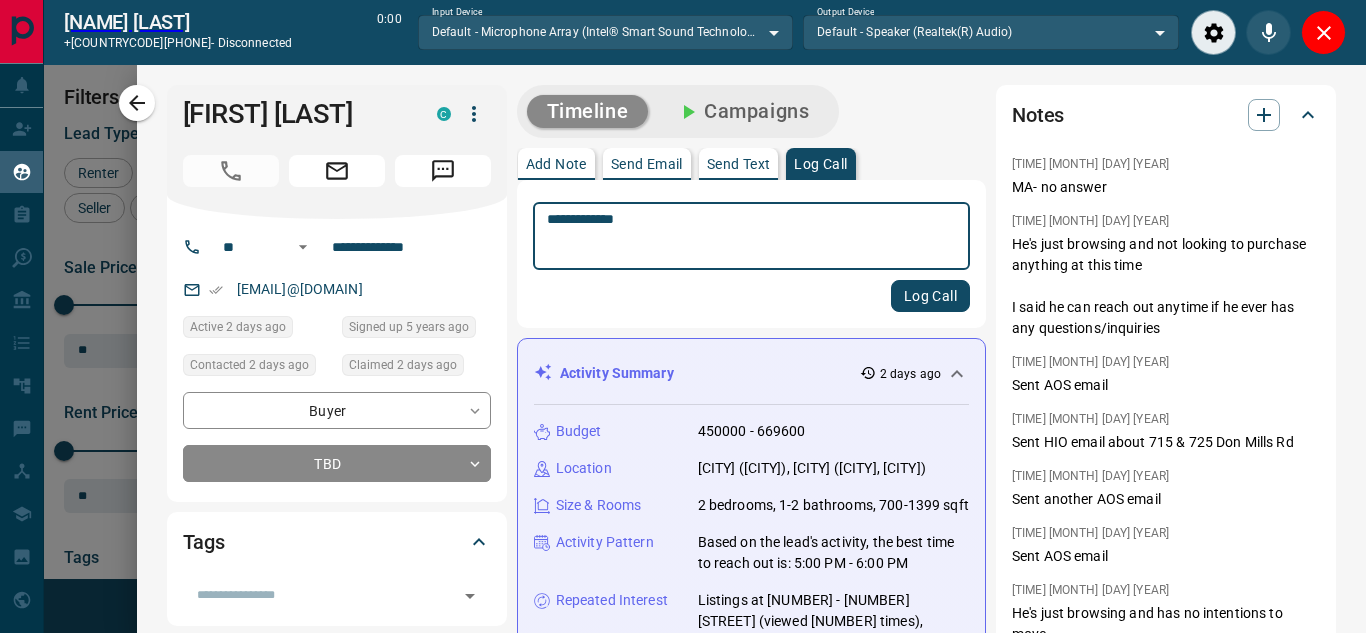type on "**********" 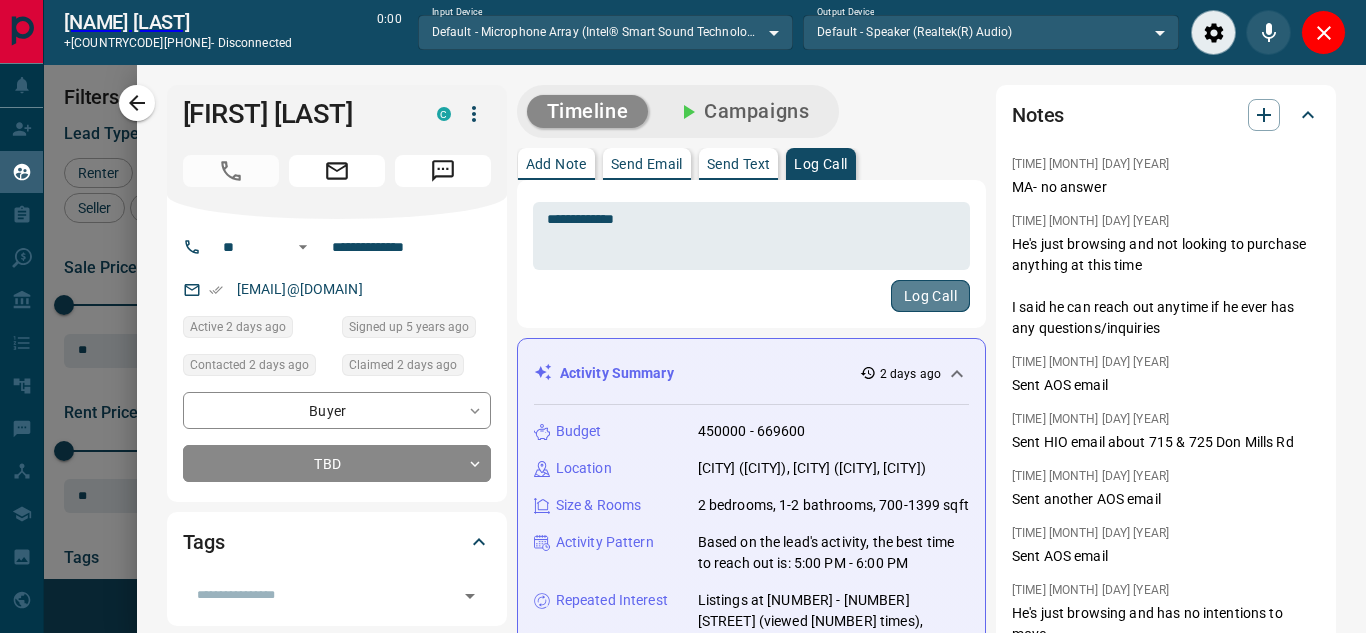 click on "Log Call" at bounding box center [930, 296] 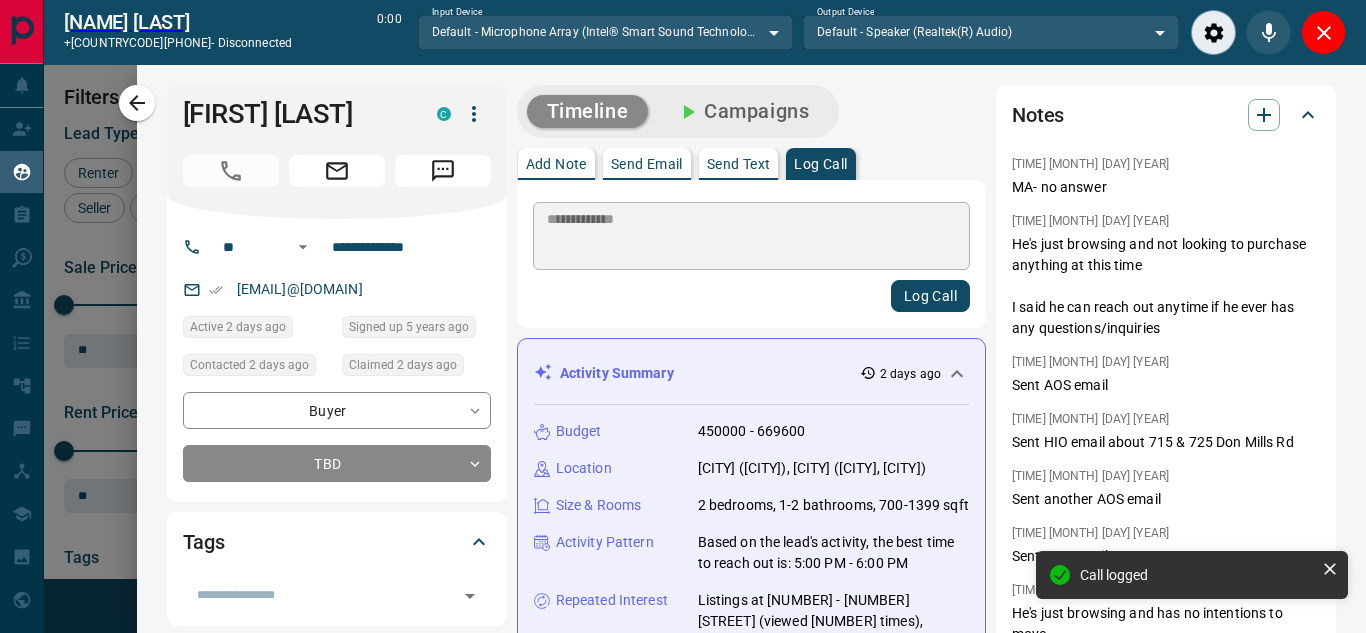 type 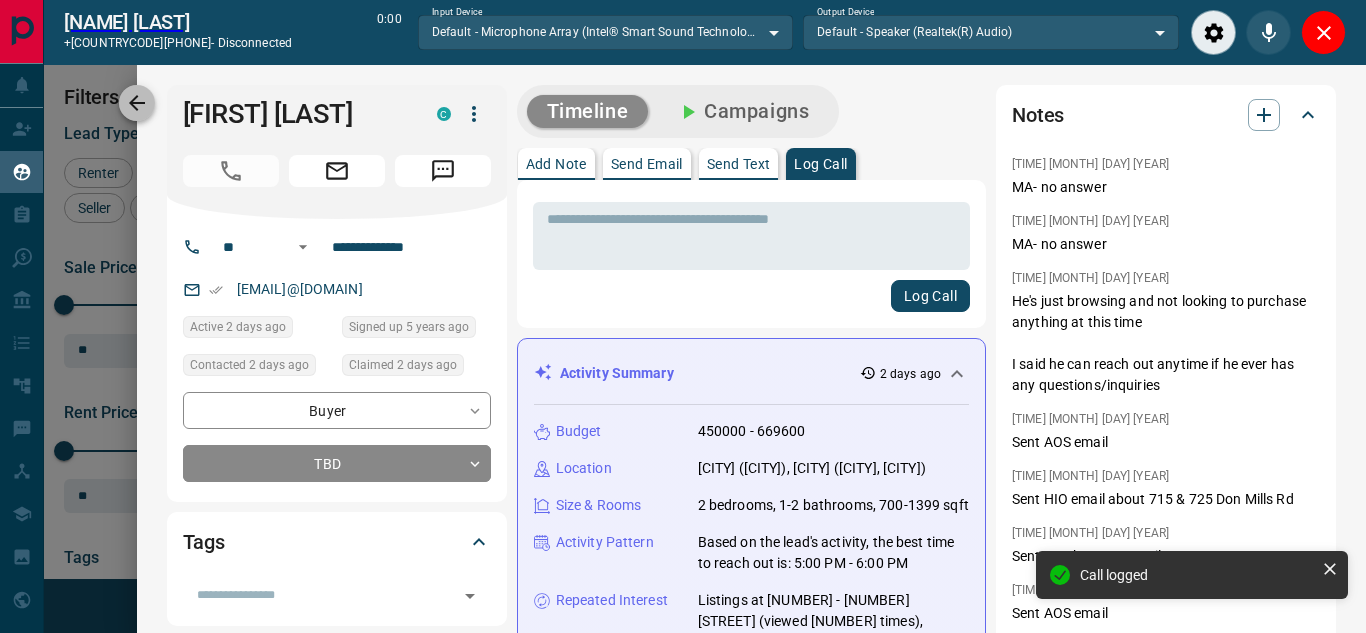 click 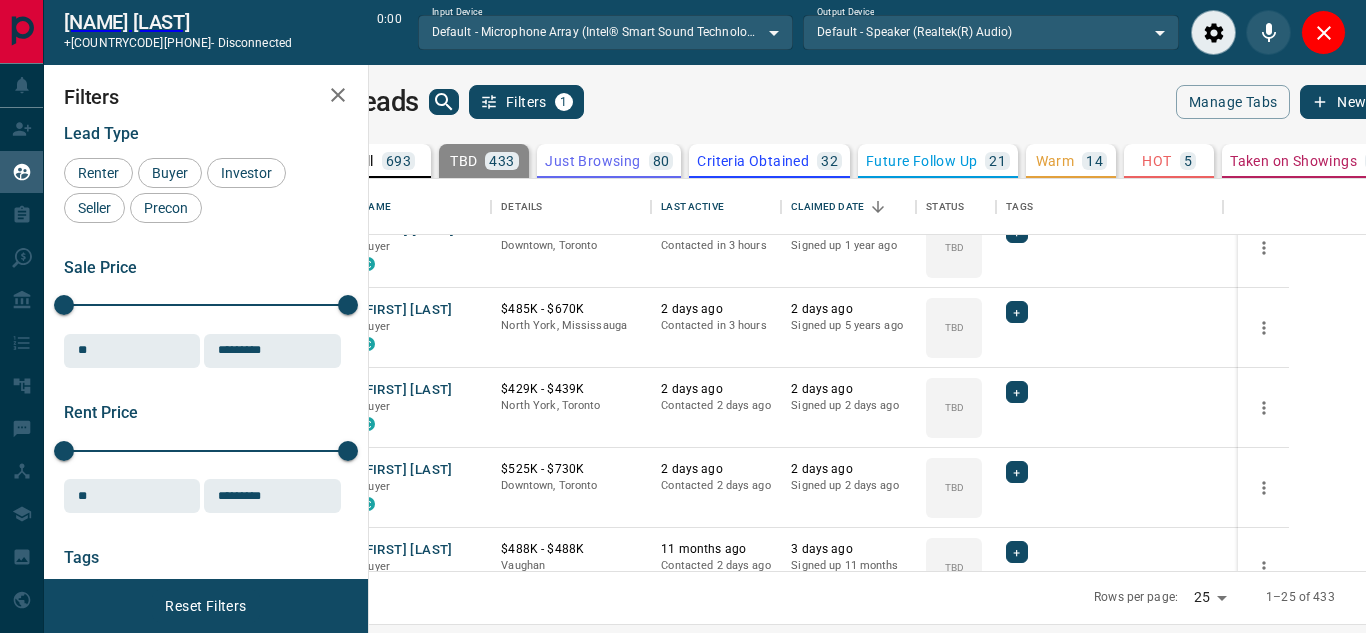 scroll, scrollTop: 188, scrollLeft: 0, axis: vertical 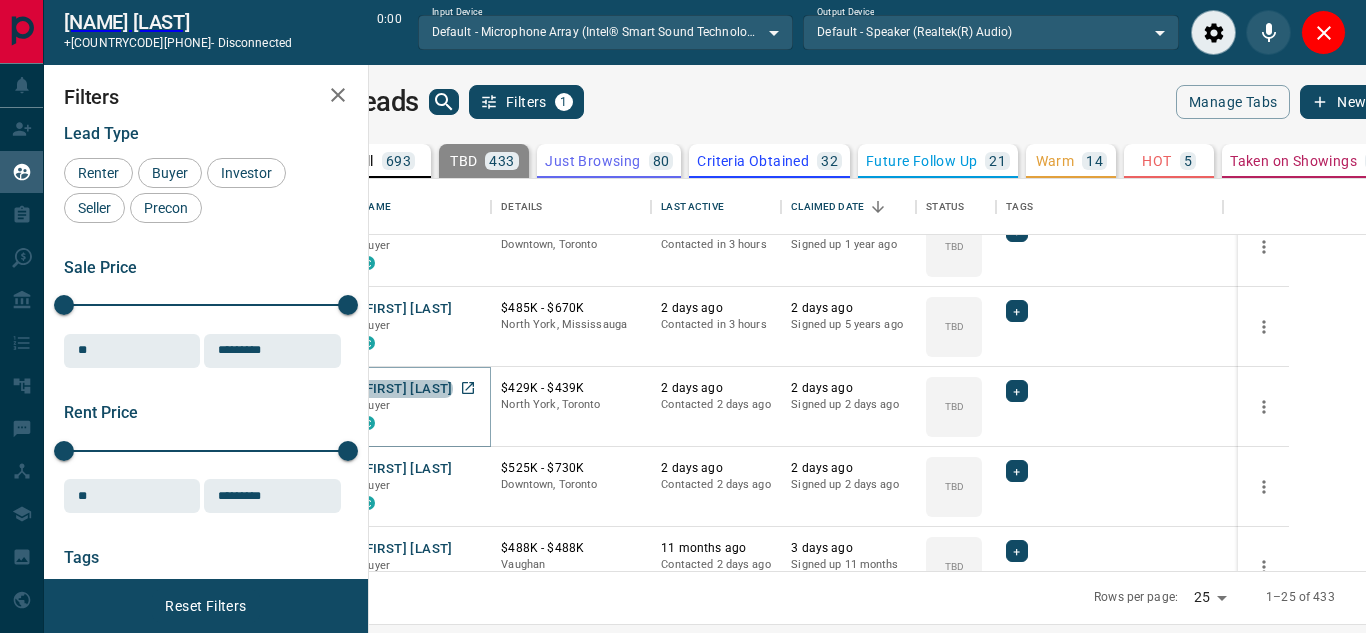 click on "[FIRST] [LAST]" at bounding box center [406, 389] 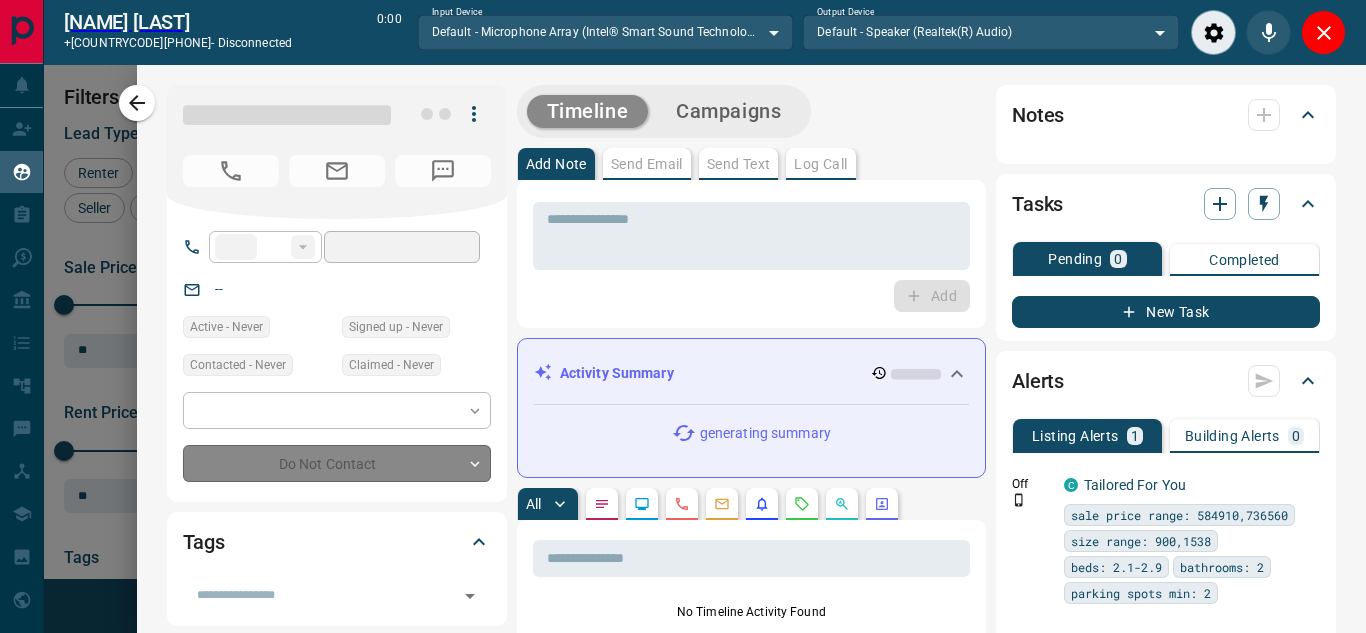 type on "**" 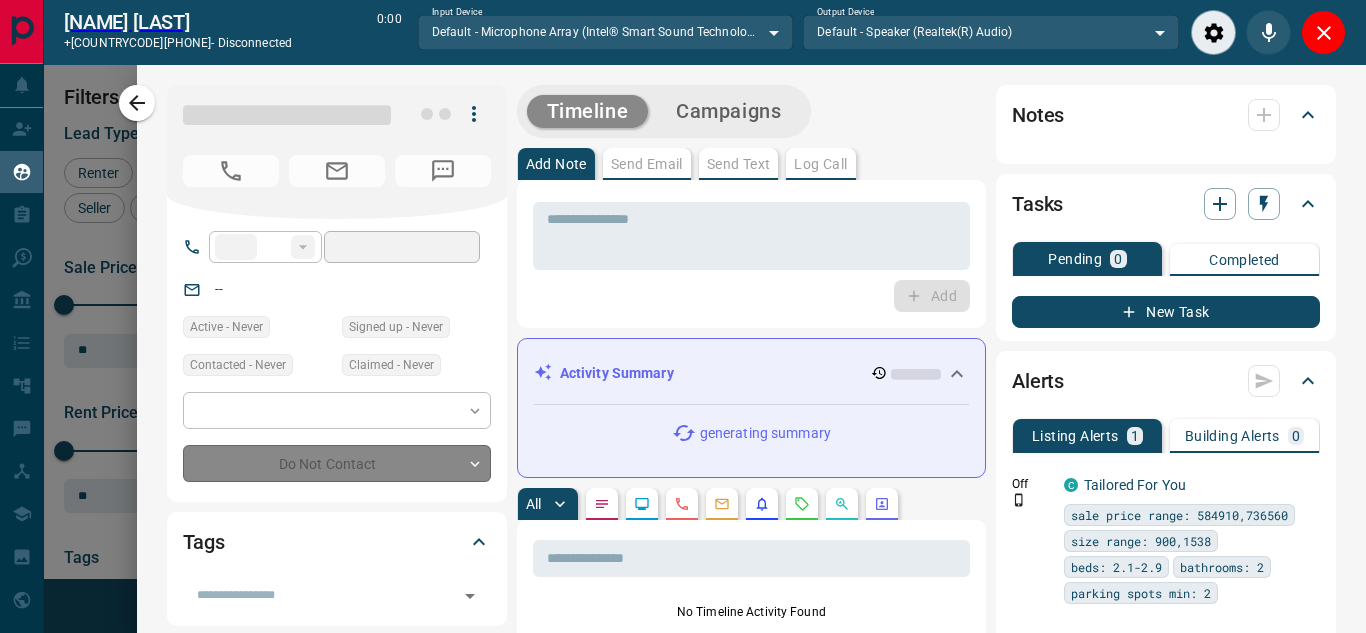 type on "**********" 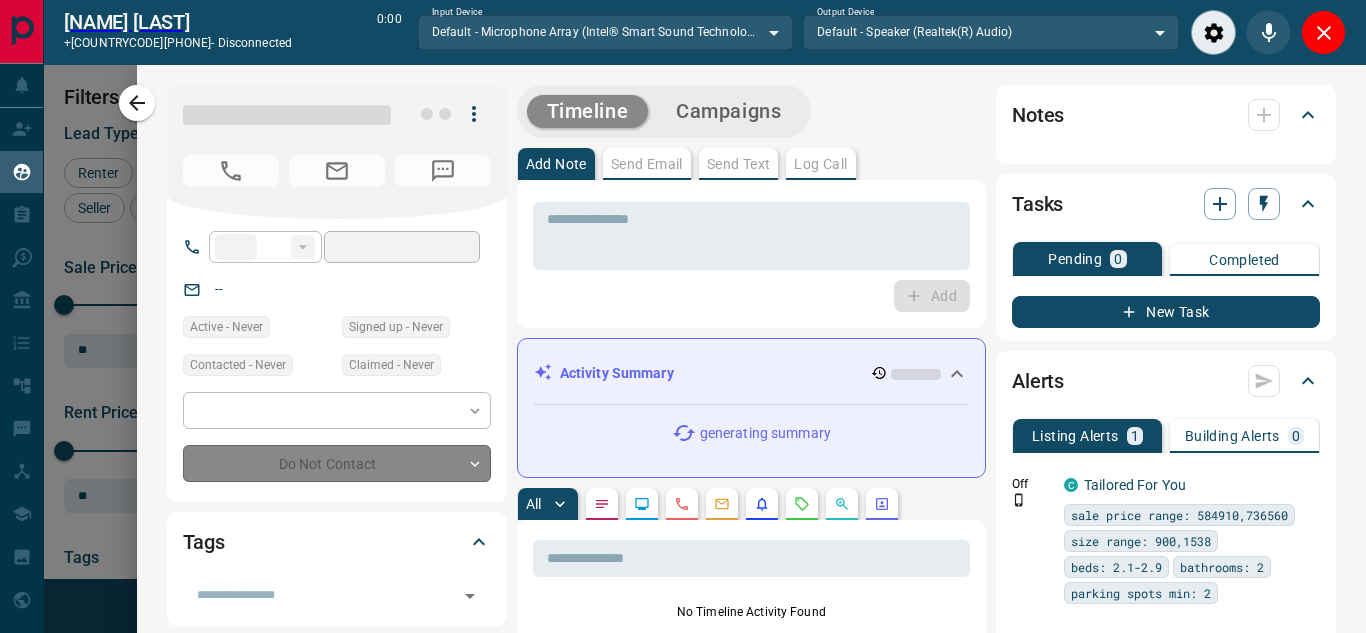 type on "**********" 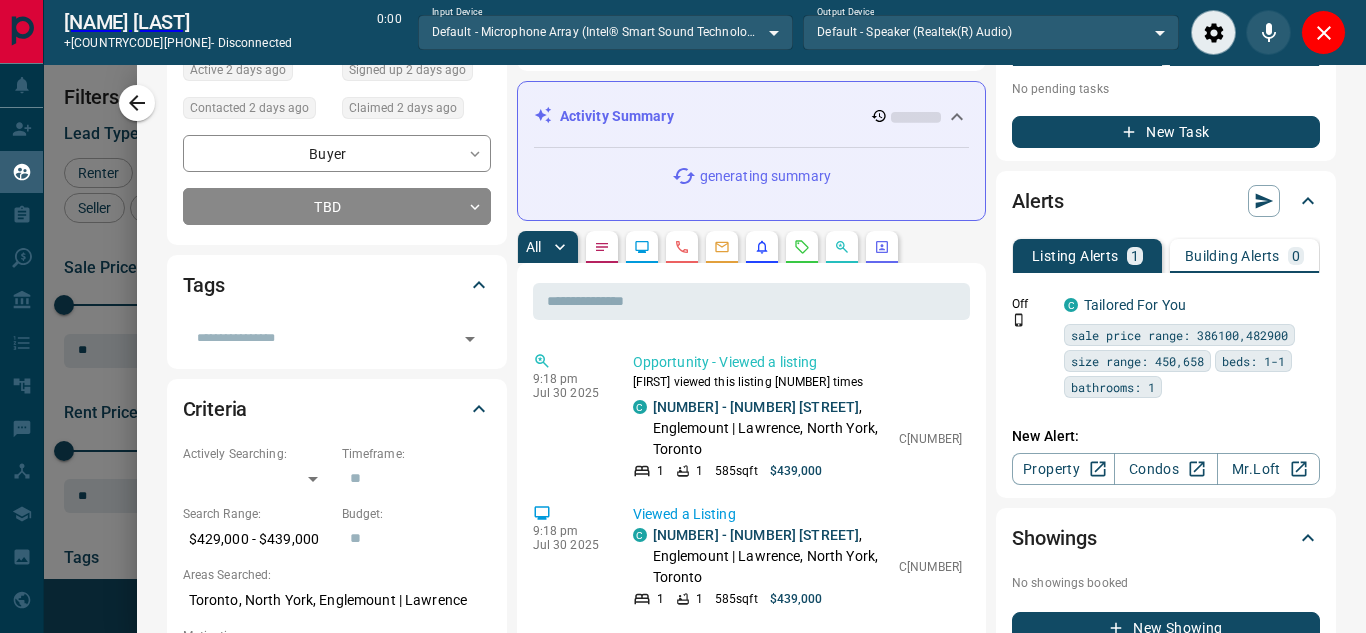 scroll, scrollTop: 0, scrollLeft: 0, axis: both 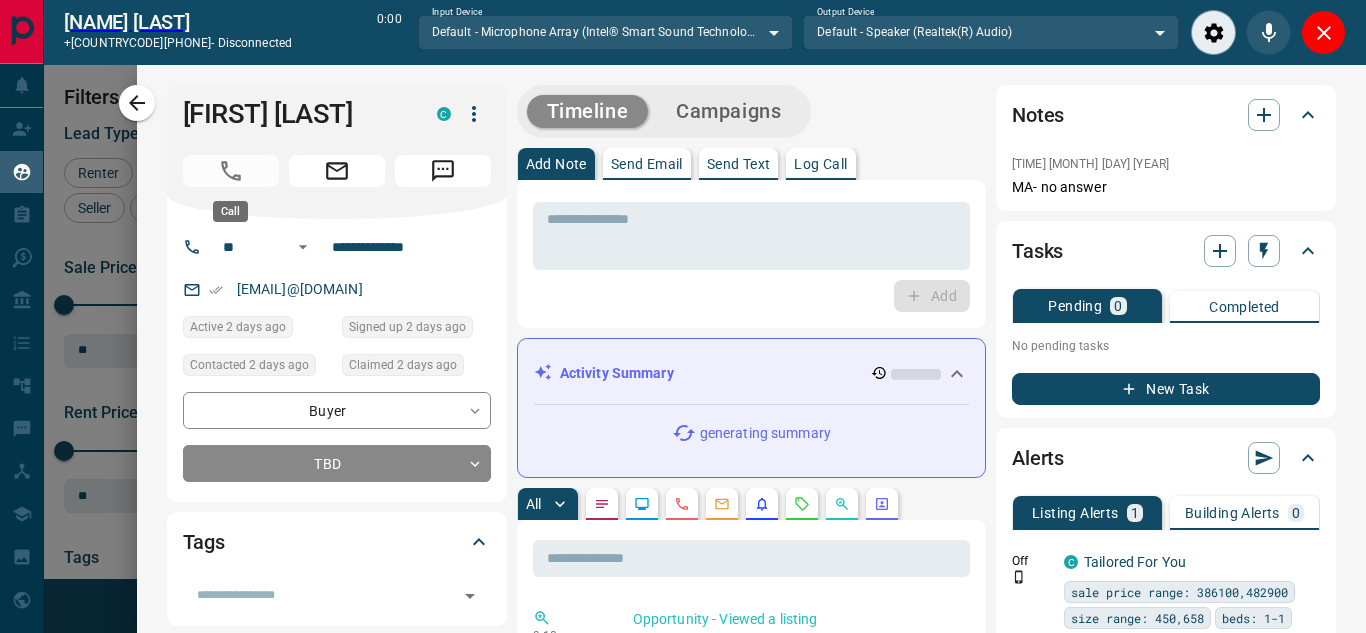click at bounding box center (231, 171) 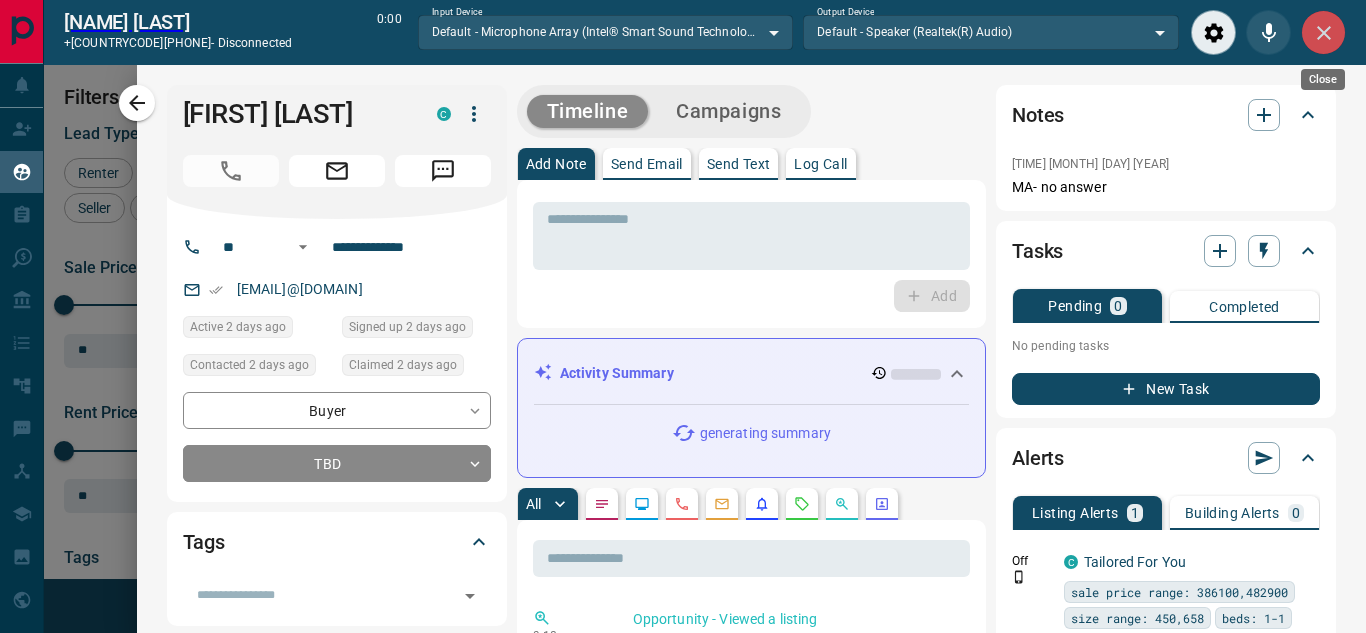 click 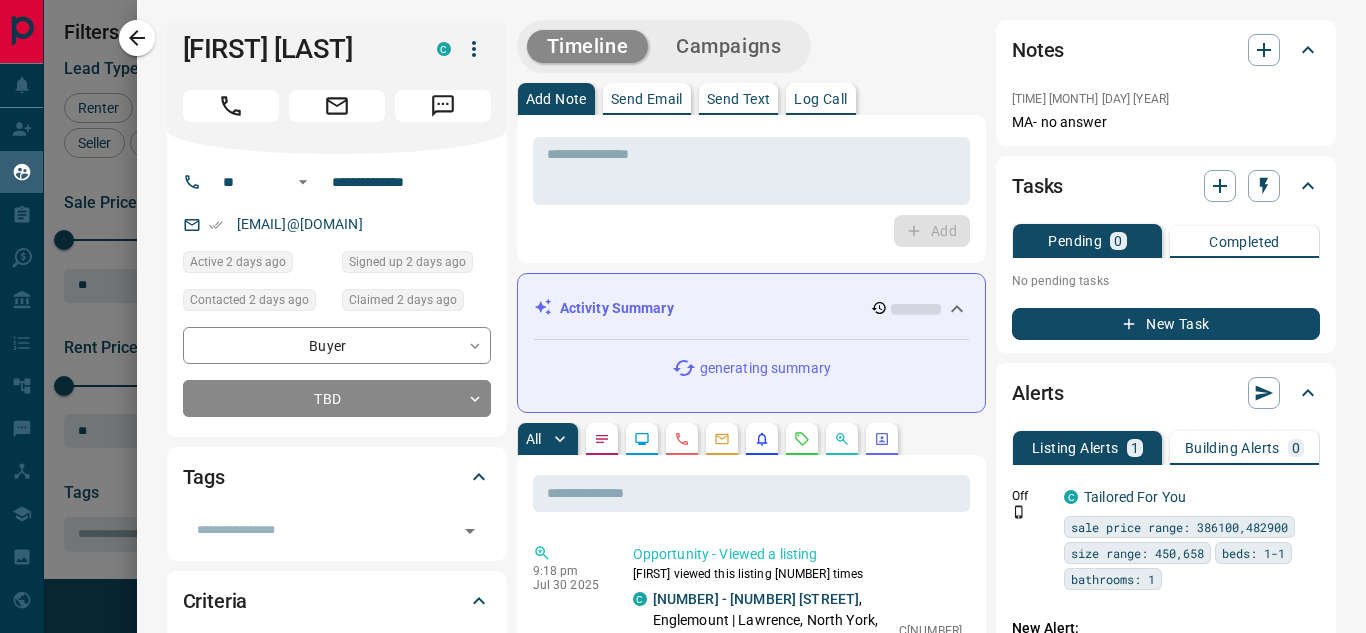 scroll, scrollTop: 16, scrollLeft: 16, axis: both 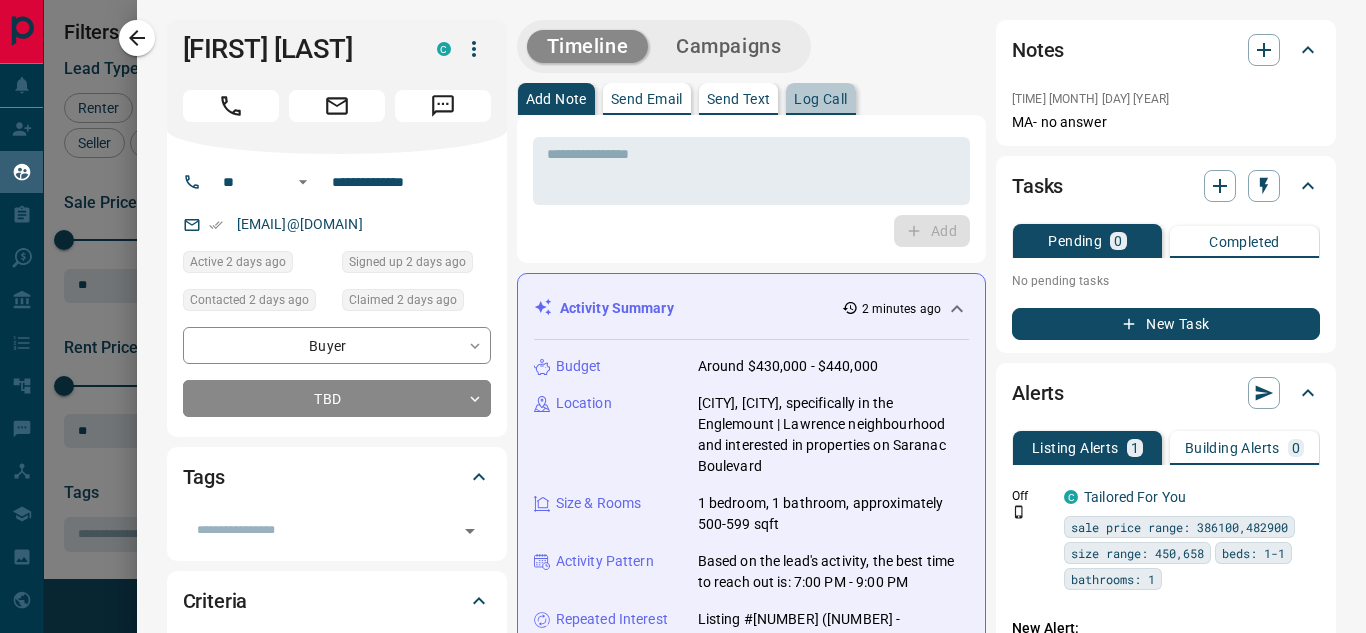 click on "Log Call" at bounding box center (820, 99) 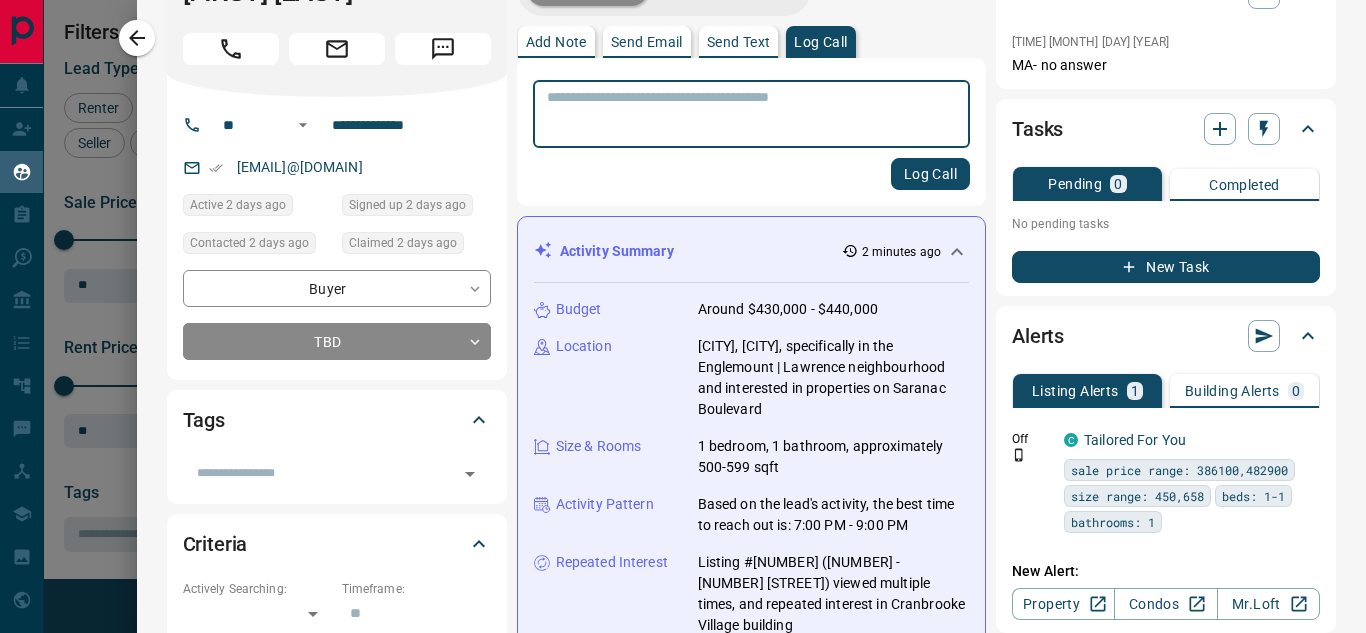 scroll, scrollTop: 0, scrollLeft: 0, axis: both 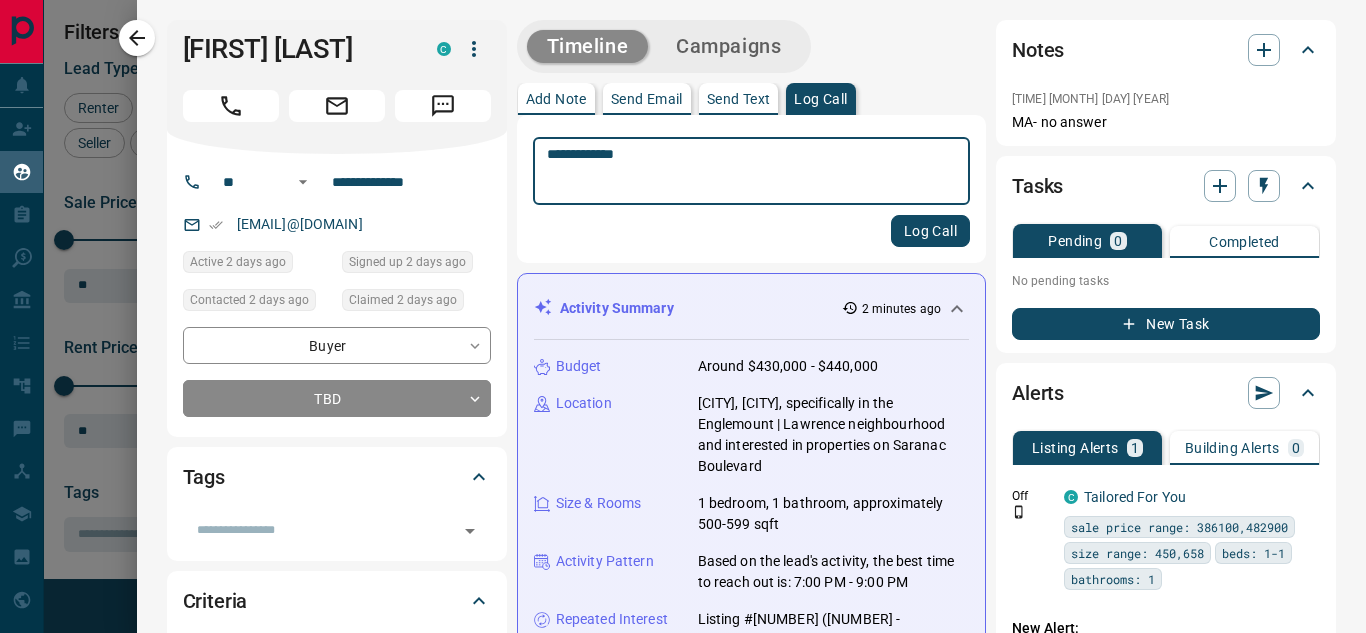 type on "**********" 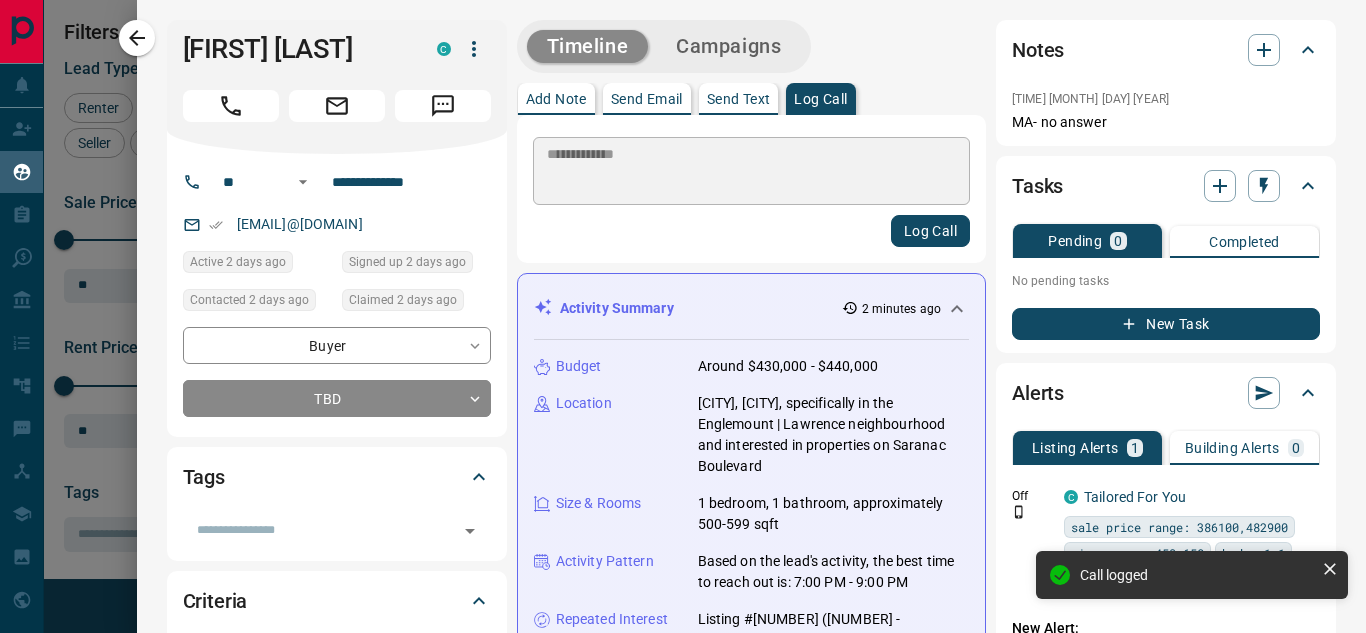 type 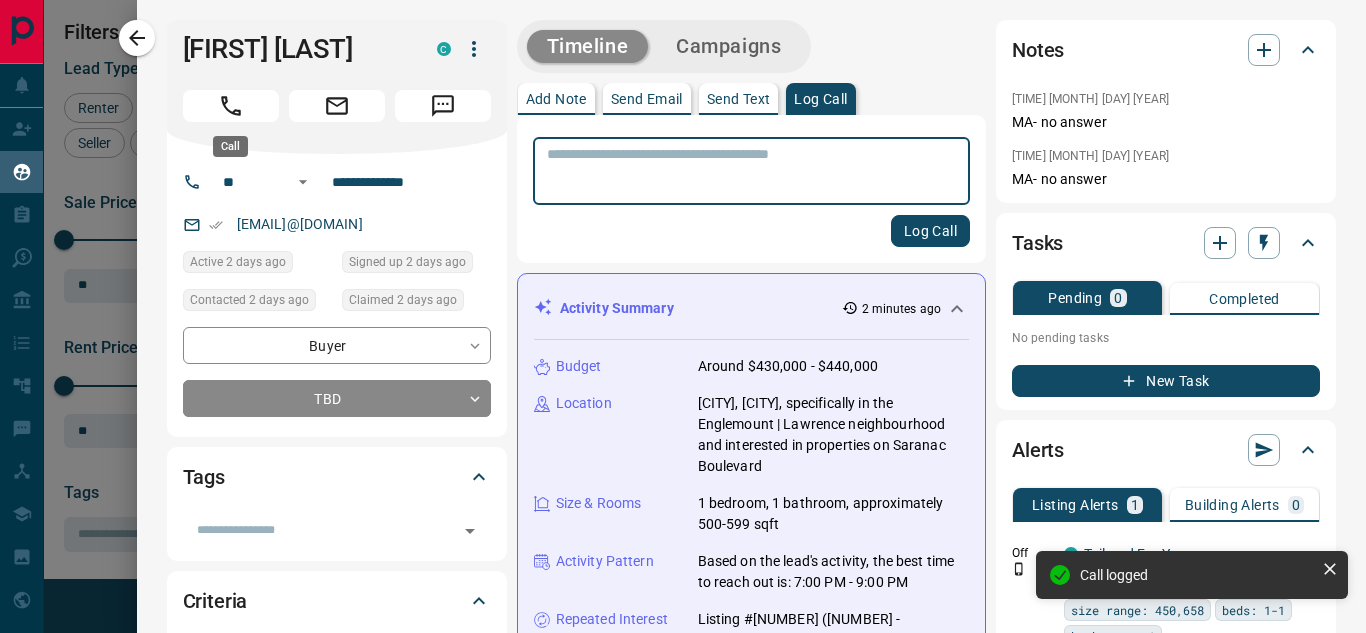 click 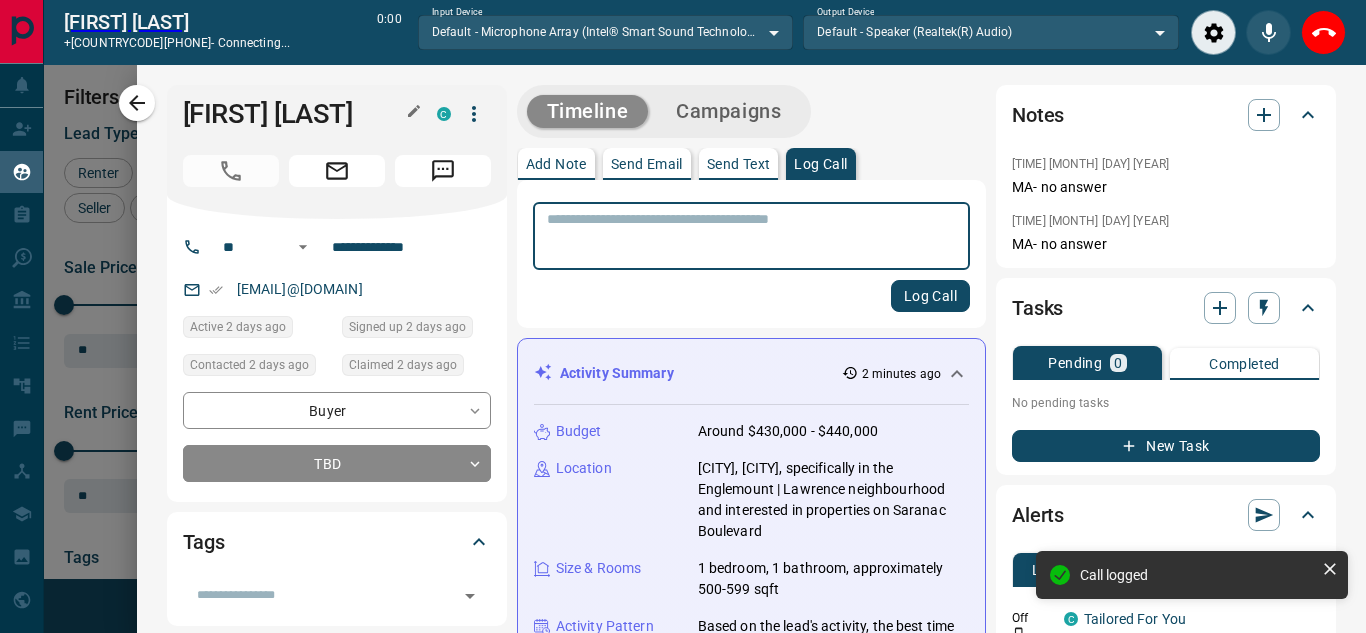scroll, scrollTop: 377, scrollLeft: 973, axis: both 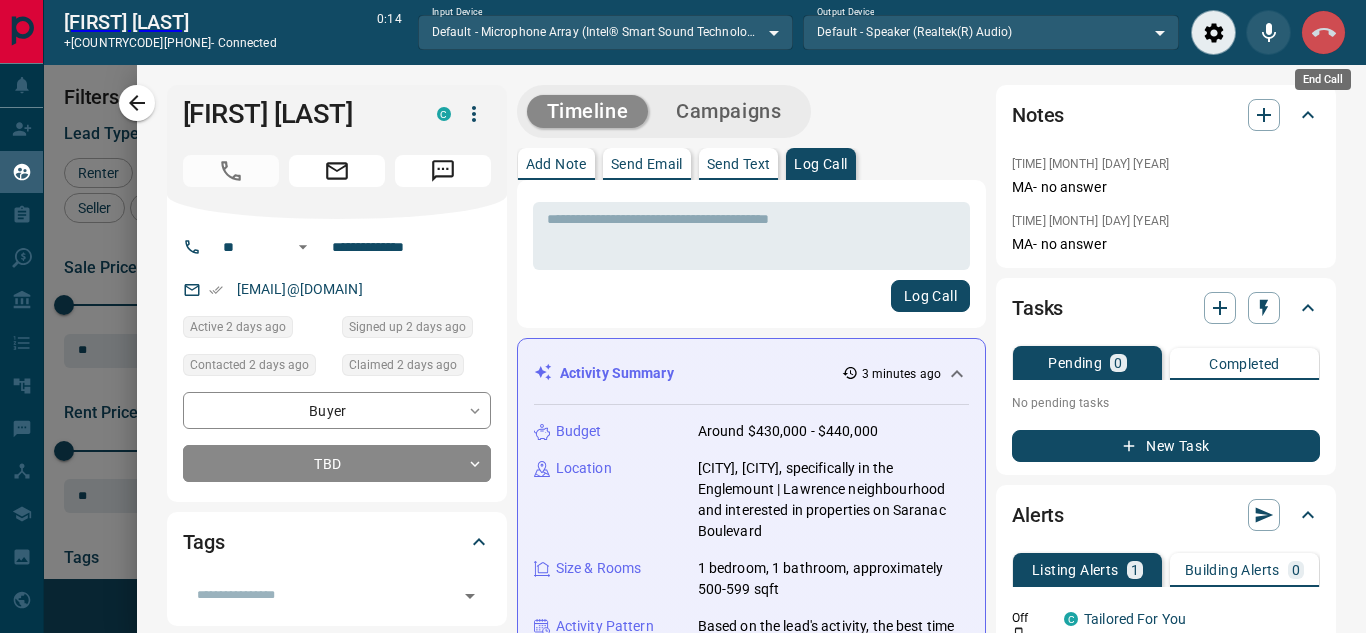 click 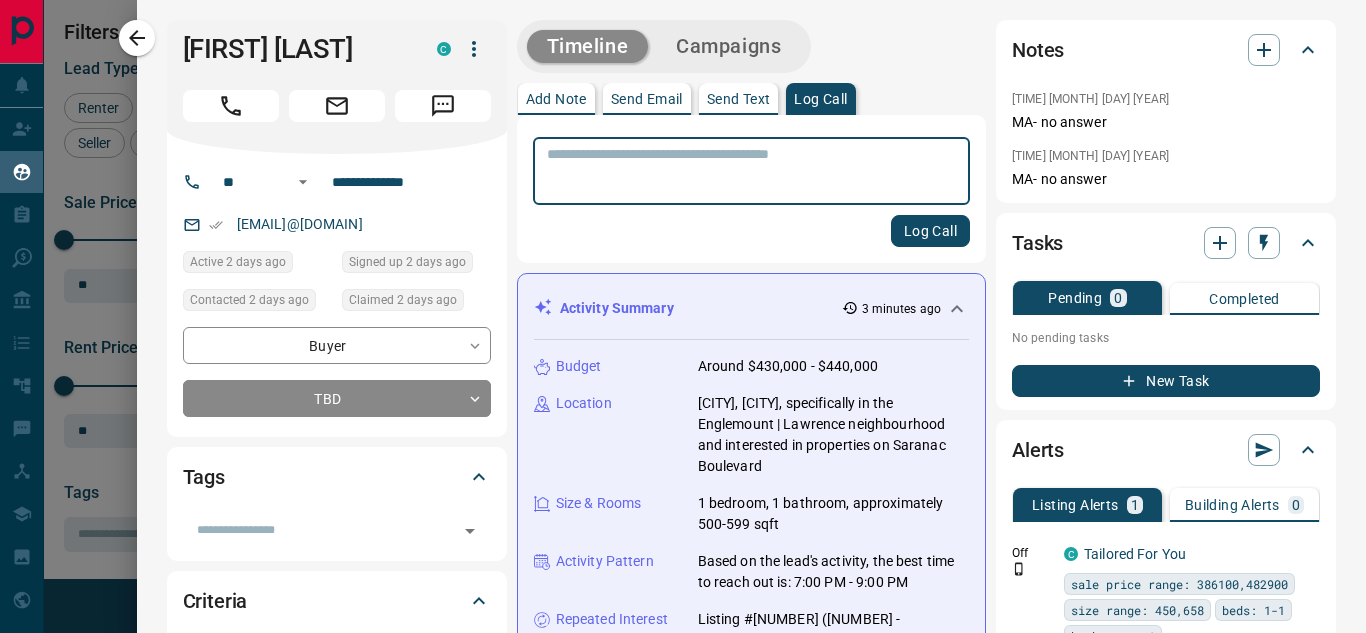 scroll, scrollTop: 16, scrollLeft: 16, axis: both 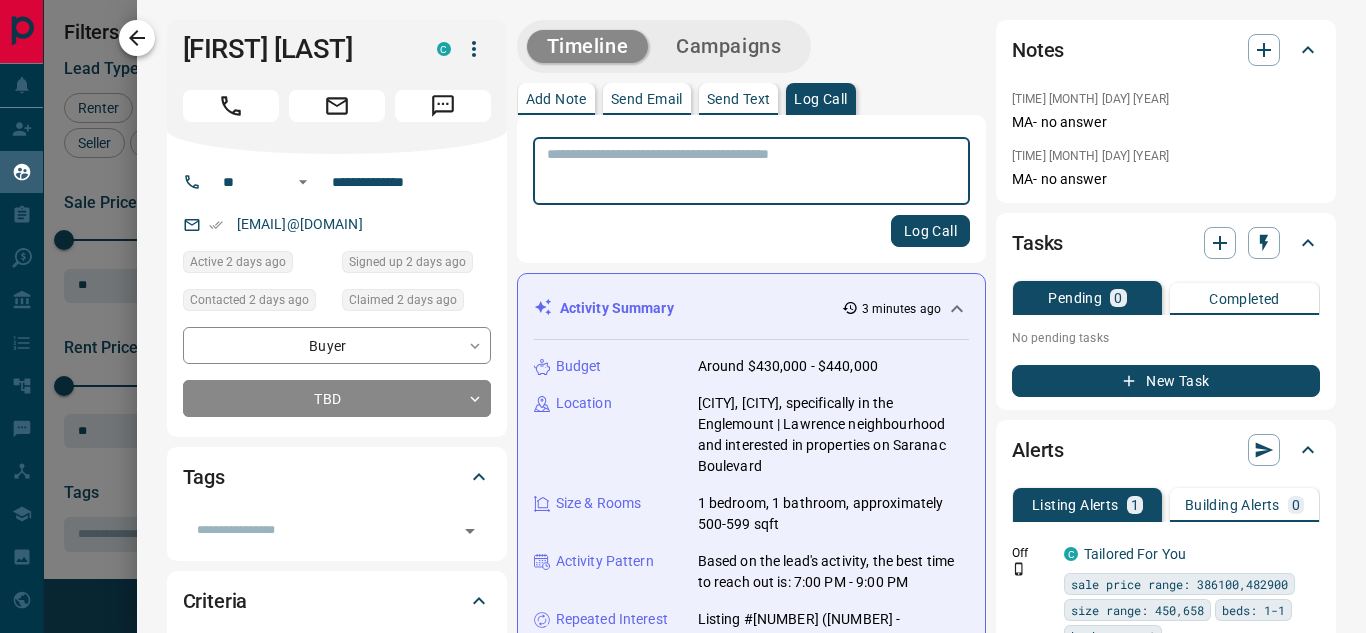 click 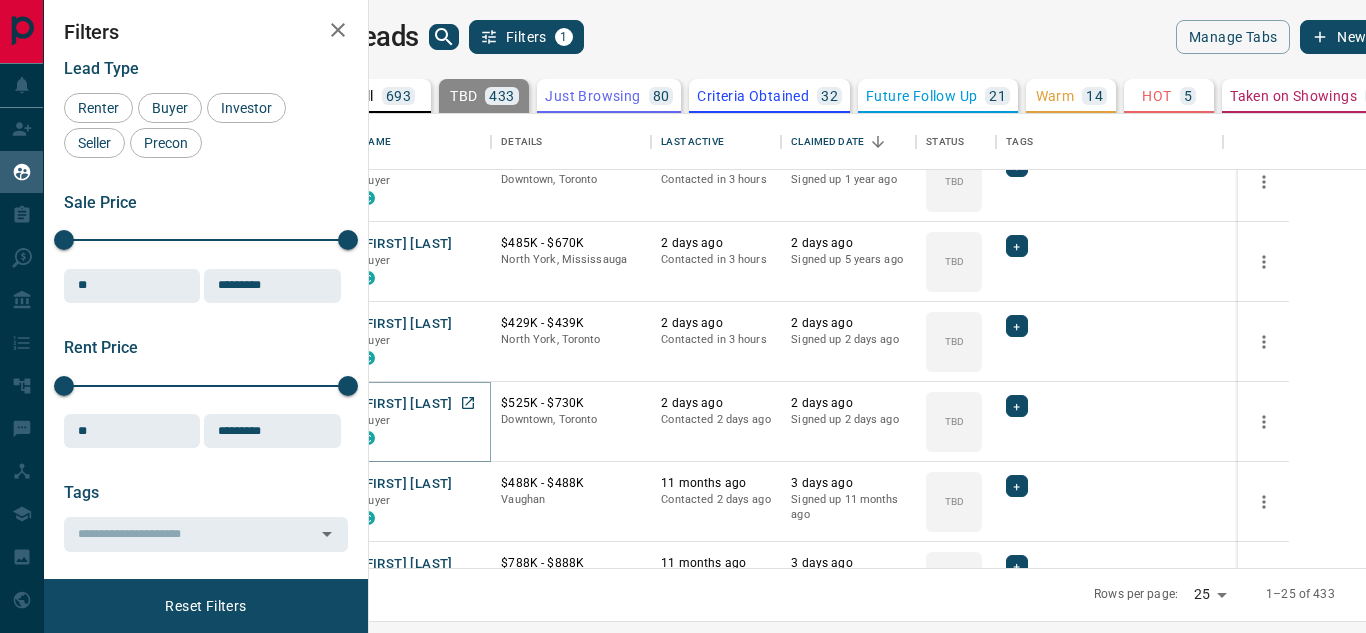 click on "[FIRST] [LAST]" at bounding box center (406, 404) 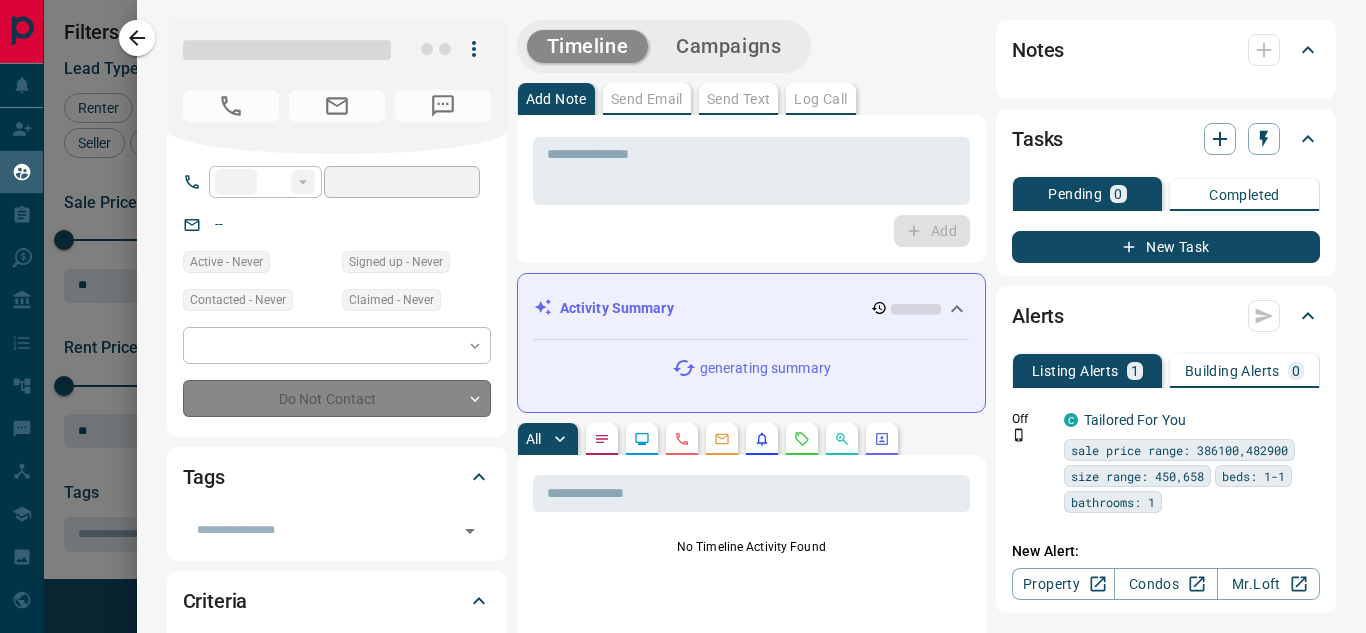 type on "***" 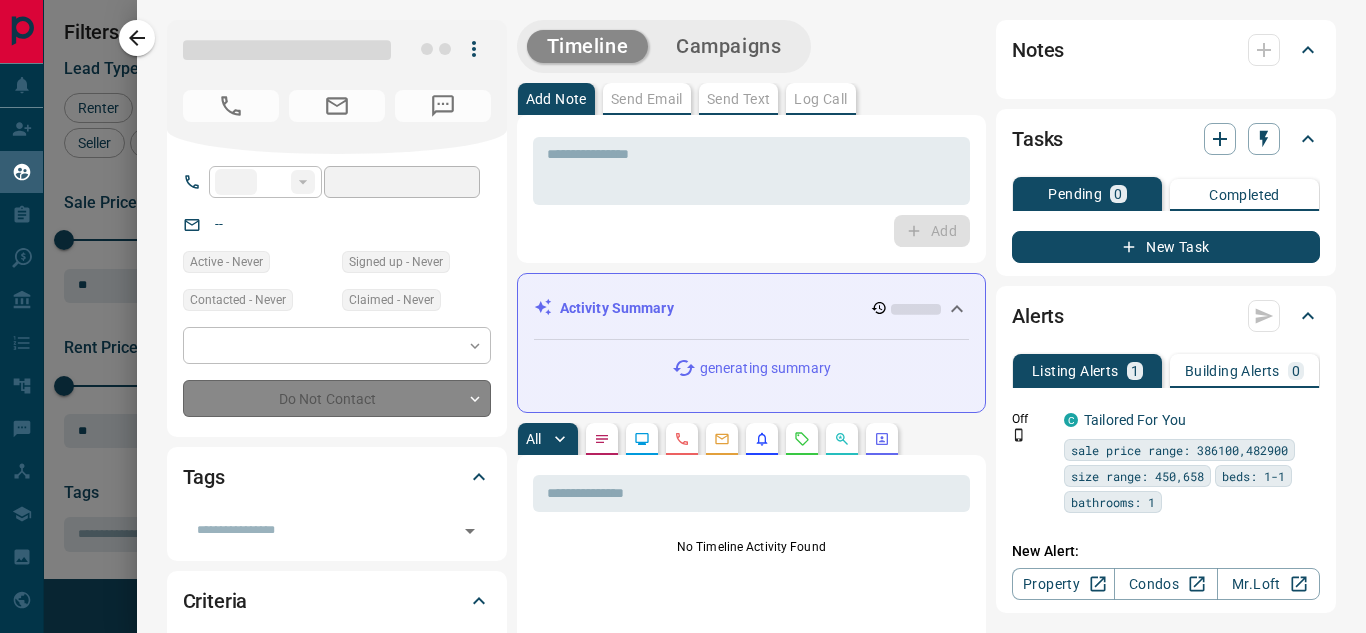 type on "**********" 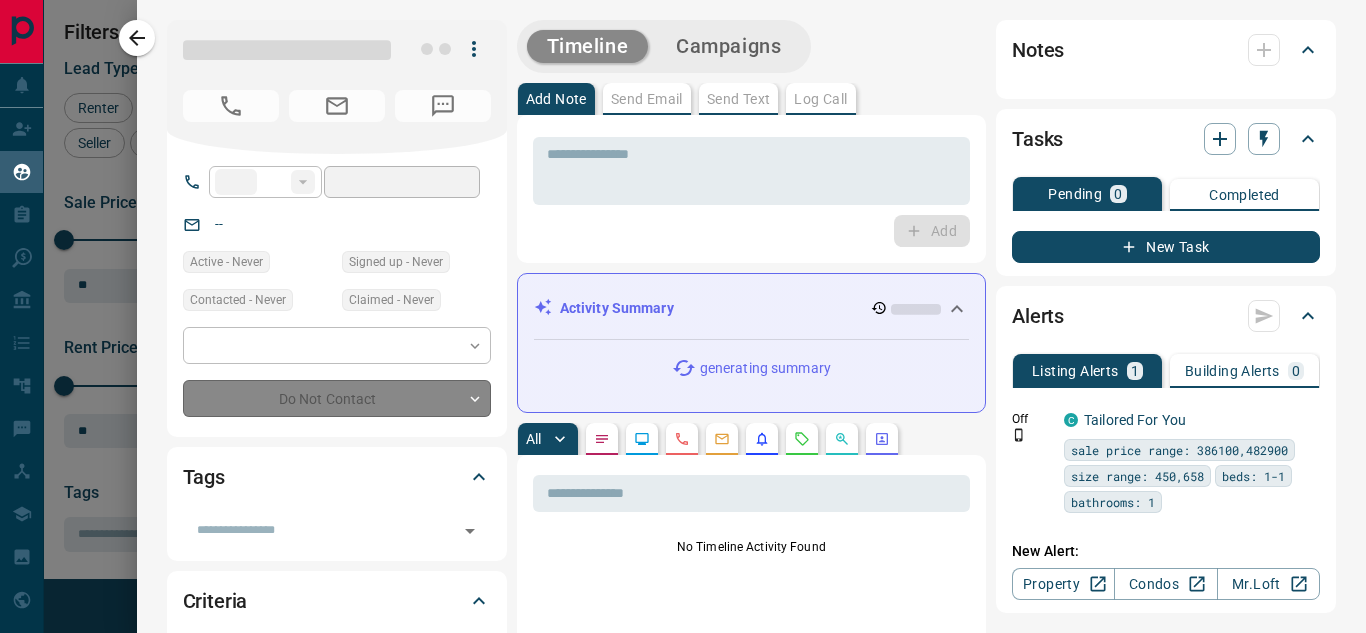 type on "**********" 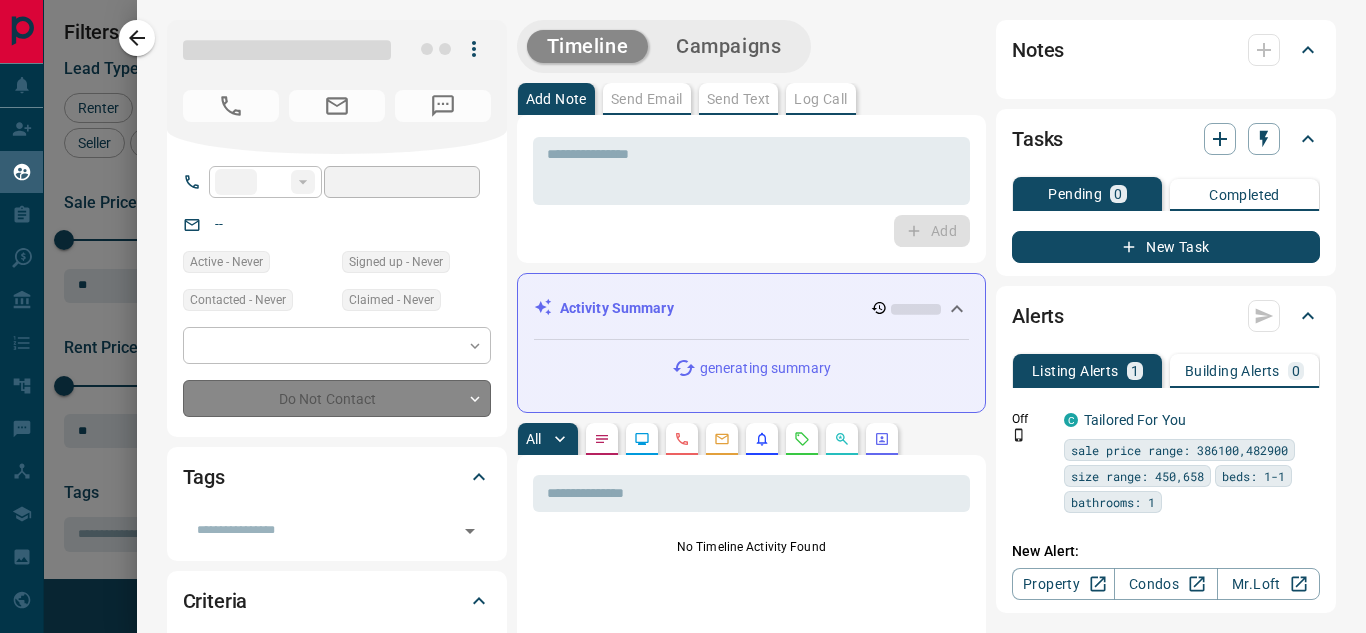 type on "**" 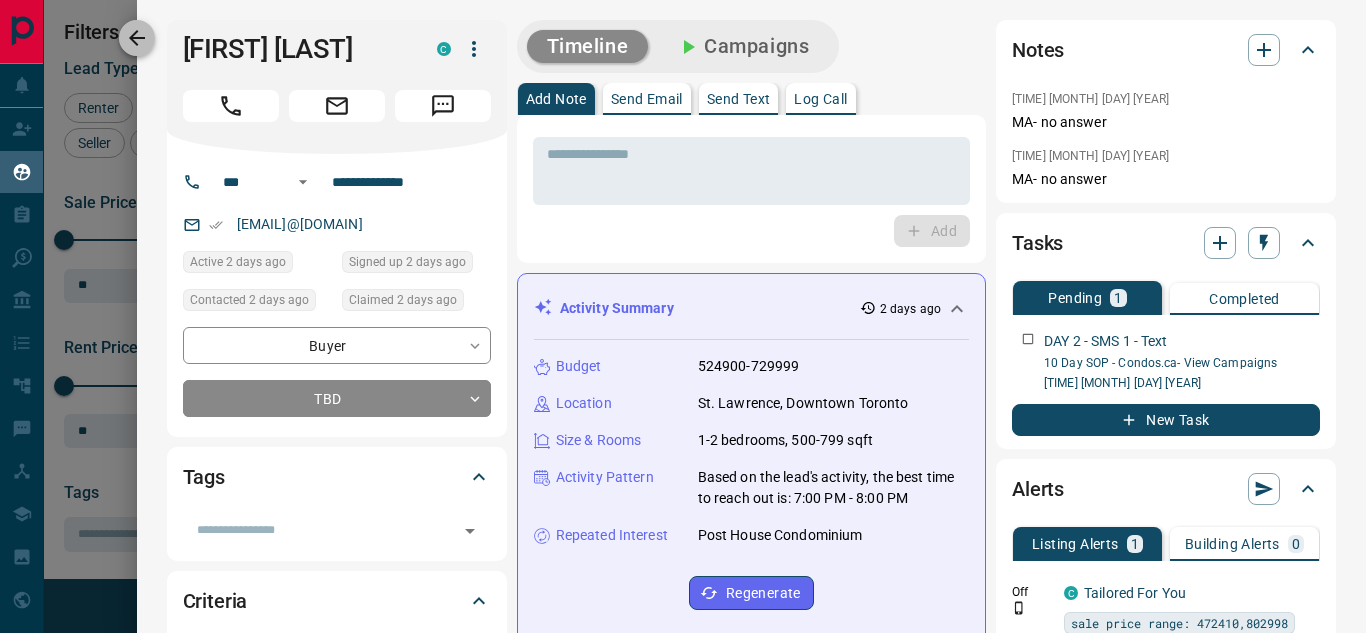 click 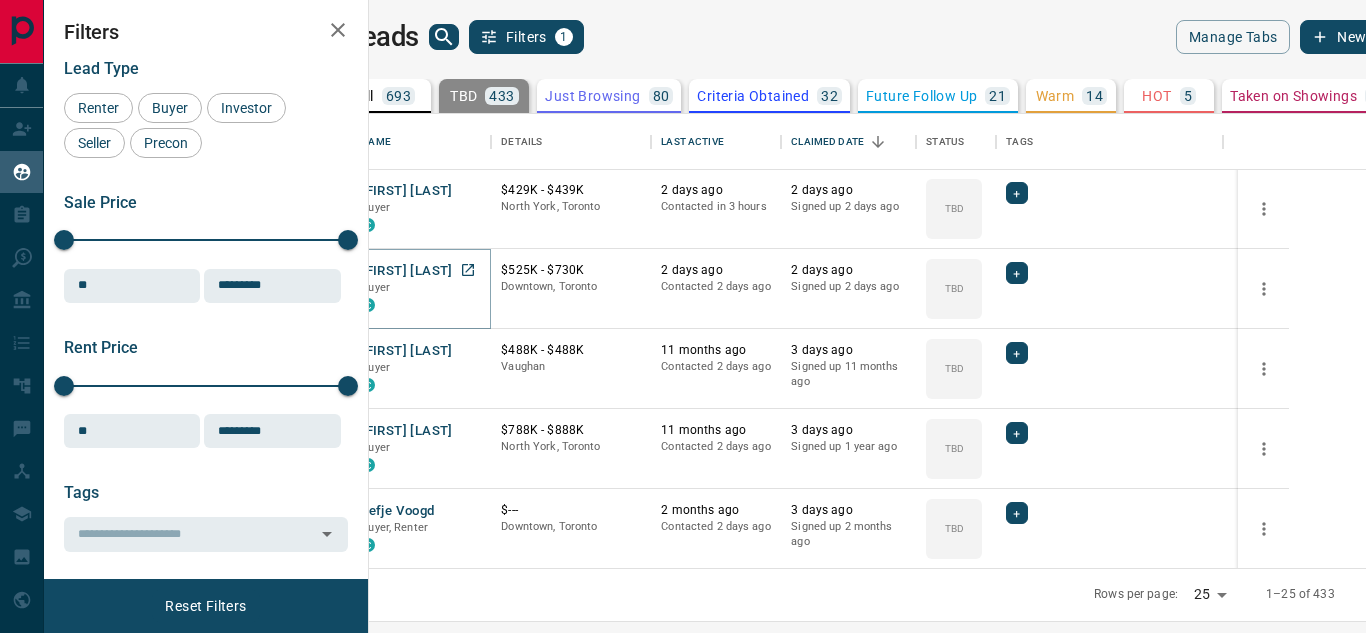 scroll, scrollTop: 324, scrollLeft: 0, axis: vertical 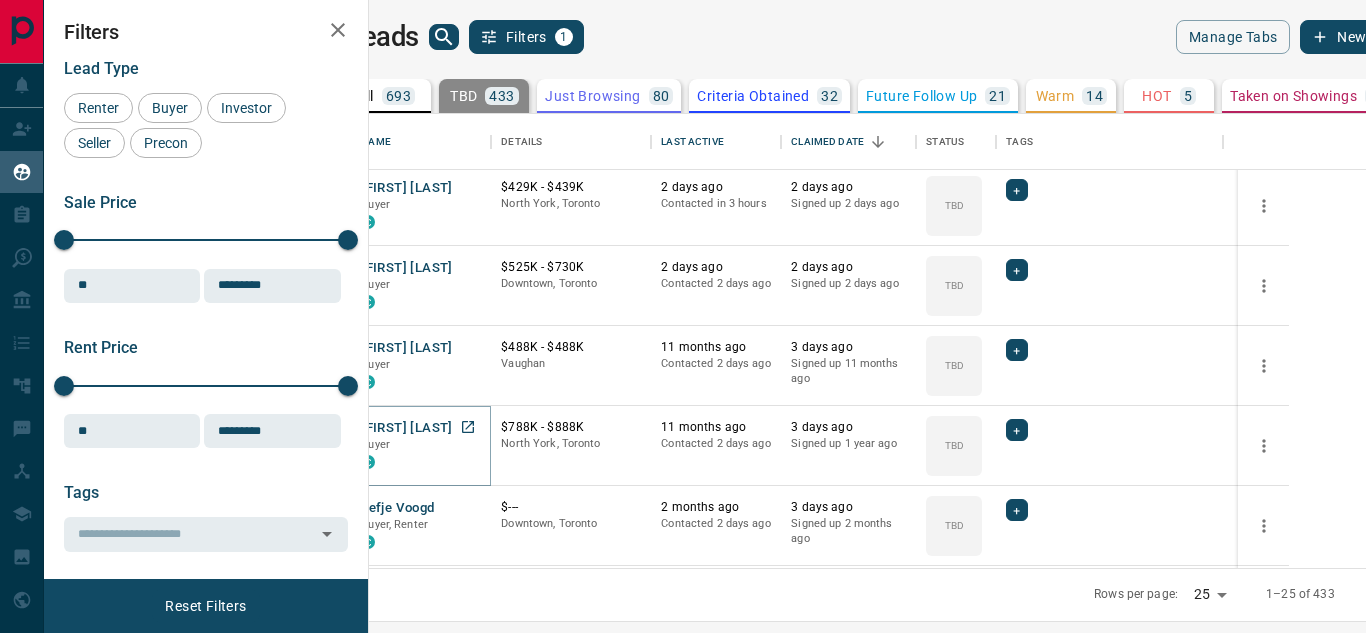 click on "[FIRST] [LAST]" at bounding box center [406, 428] 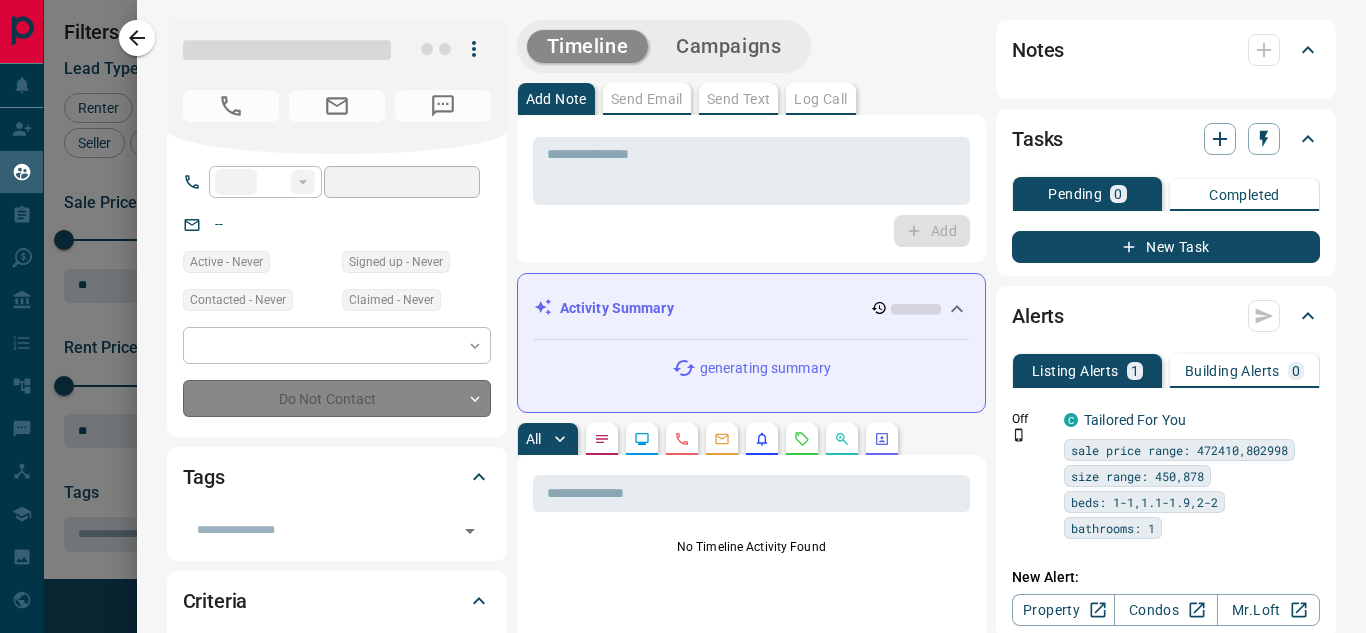 type on "****" 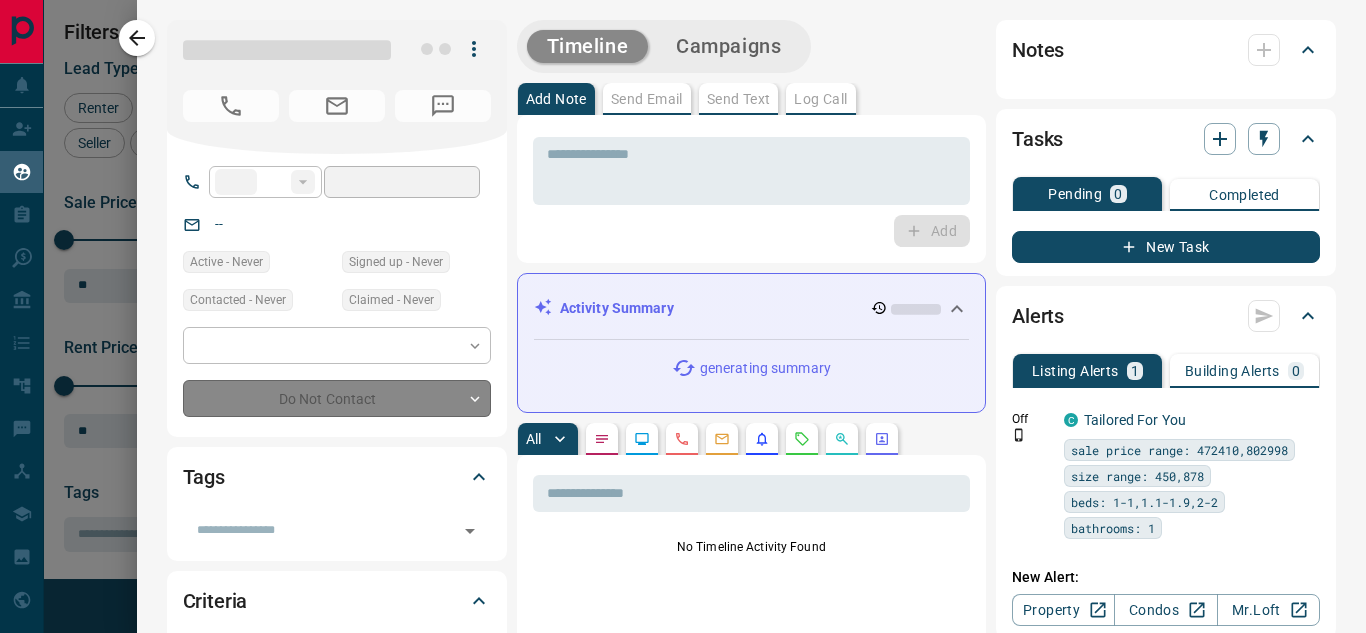 type on "**********" 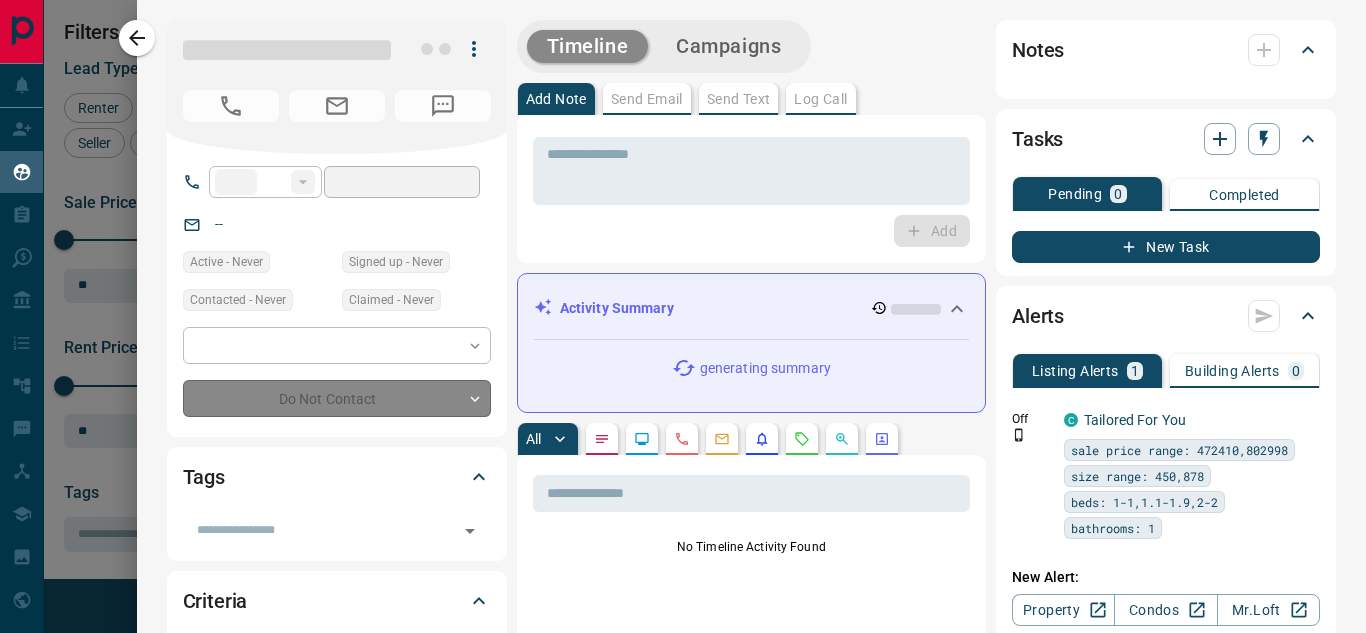type on "**" 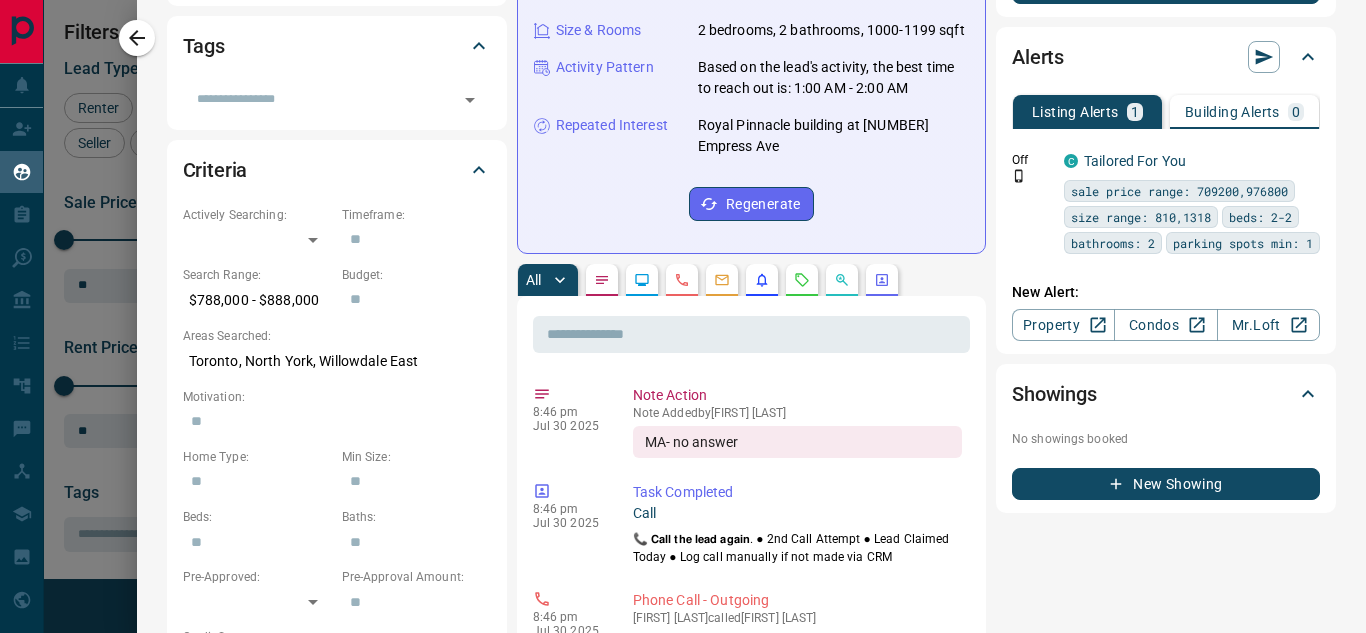 scroll, scrollTop: 0, scrollLeft: 0, axis: both 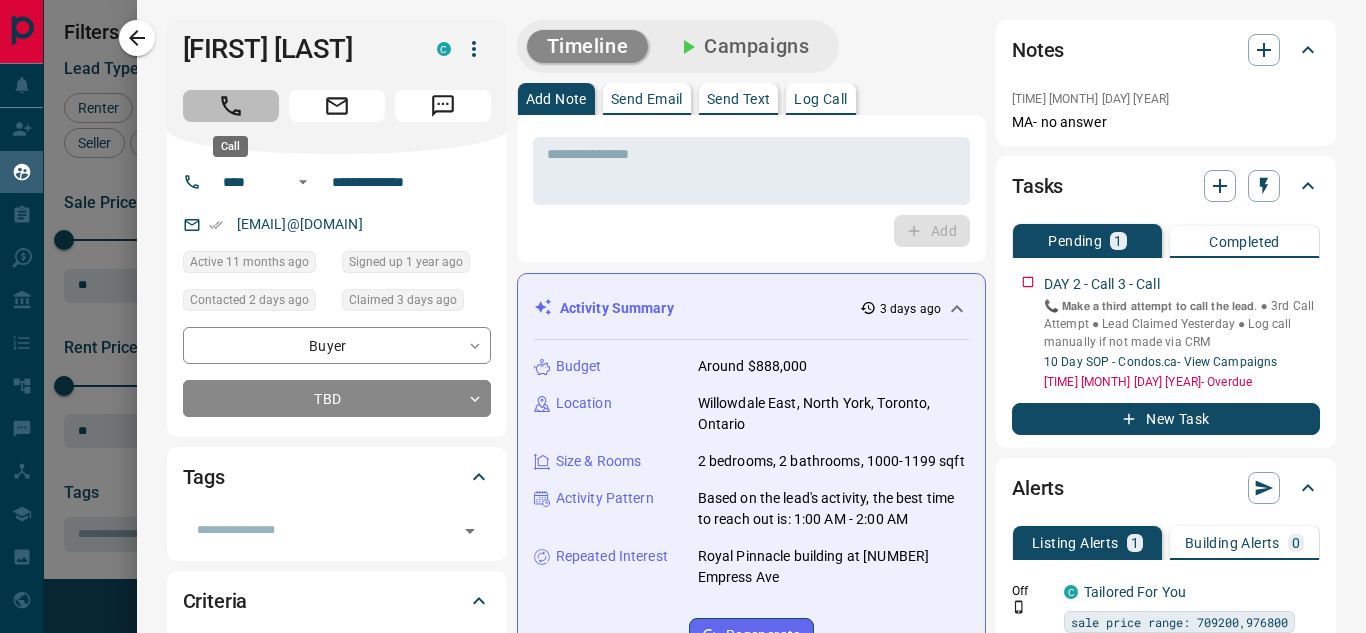 click at bounding box center [231, 106] 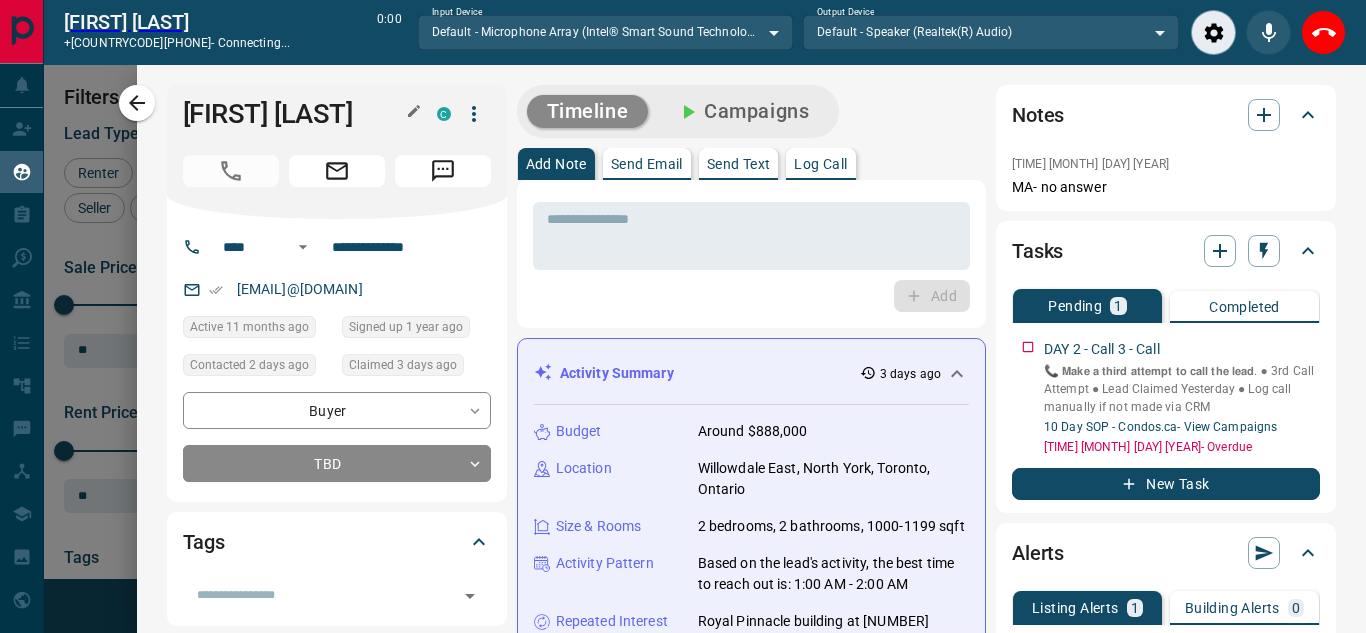 scroll, scrollTop: 377, scrollLeft: 973, axis: both 